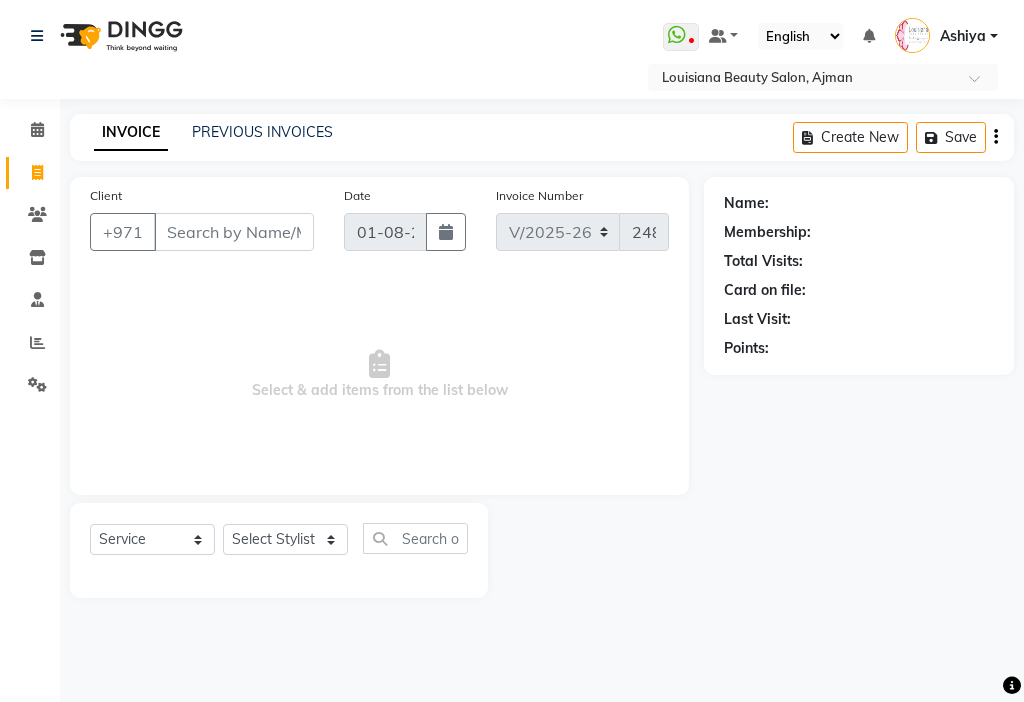 select on "637" 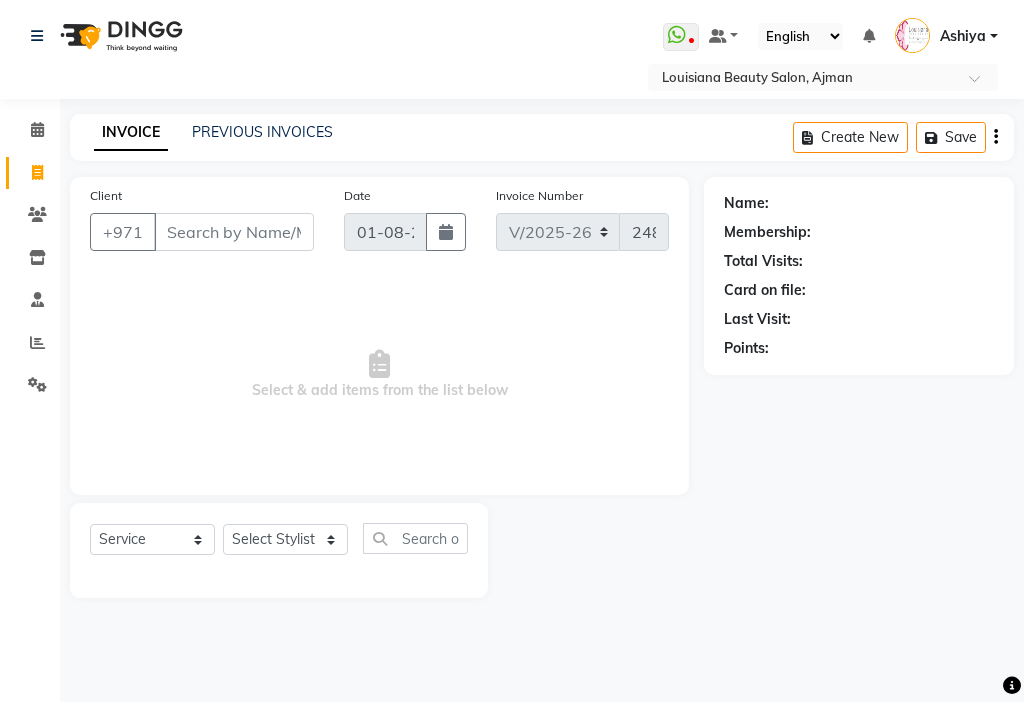 select on "68424" 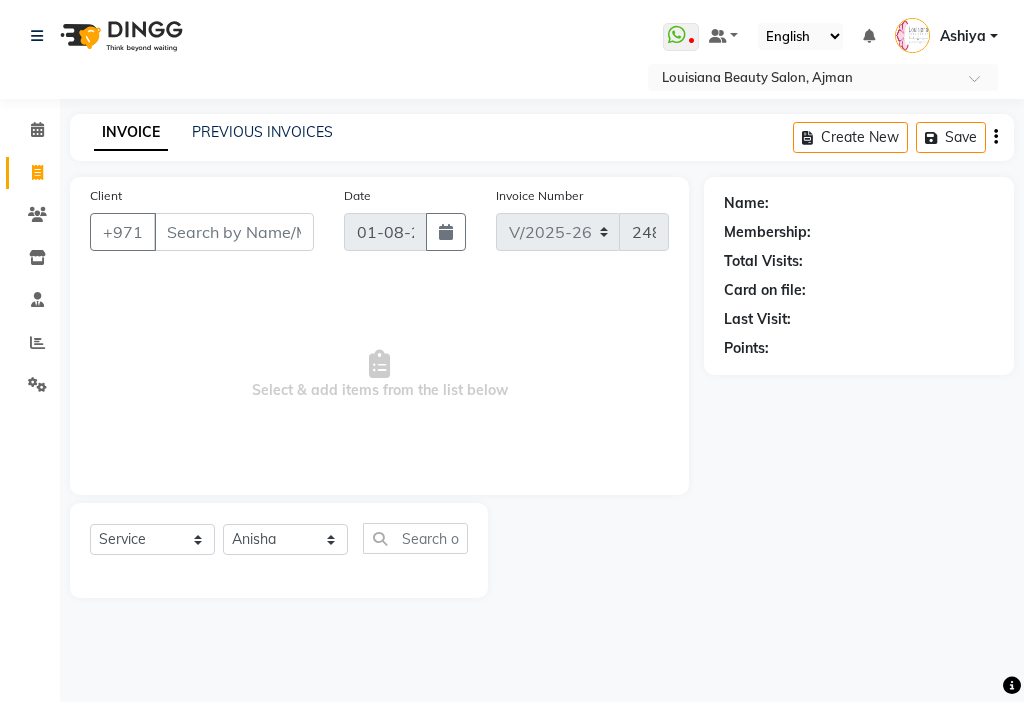 click on "Select Stylist [FIRST] Ambika [FIRST] [FIRST] Ashiya Cashier [FIRST] [LAST] Geanna Halima Hanan Kbina Madam mamta Parina sabita Sanket Gowda Shaili Tara Tigist" 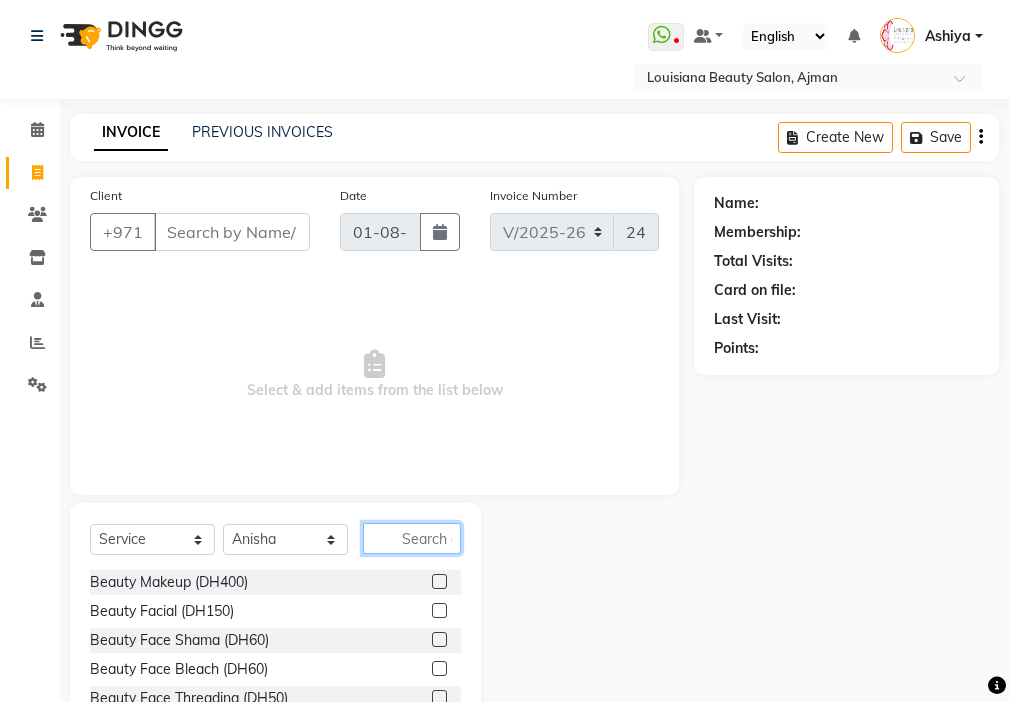 click 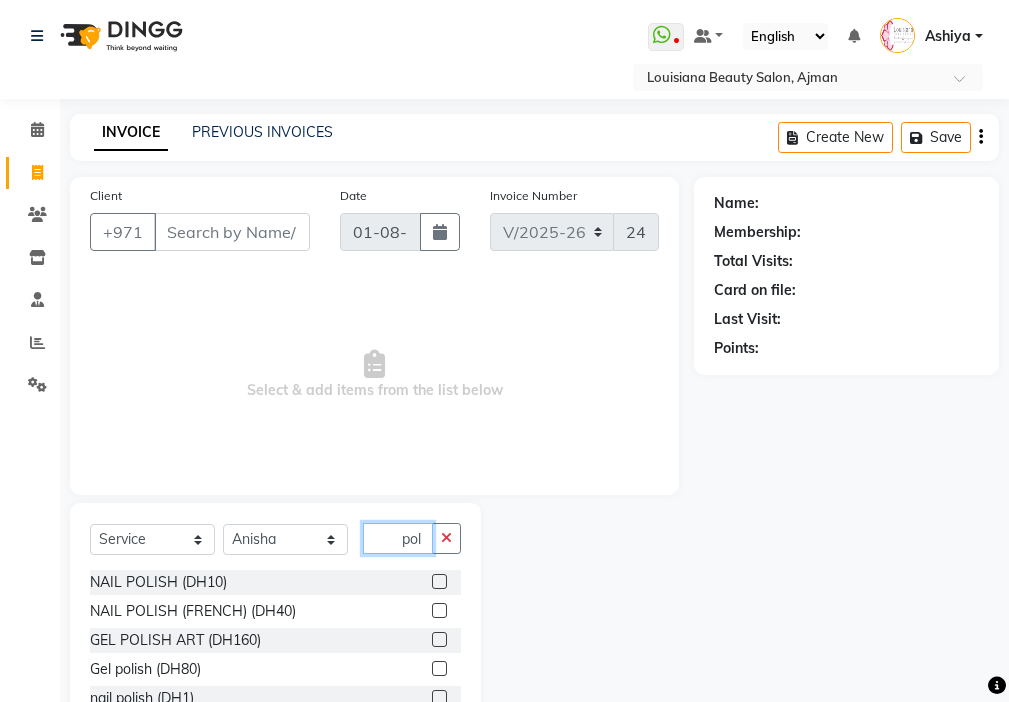 type on "pol" 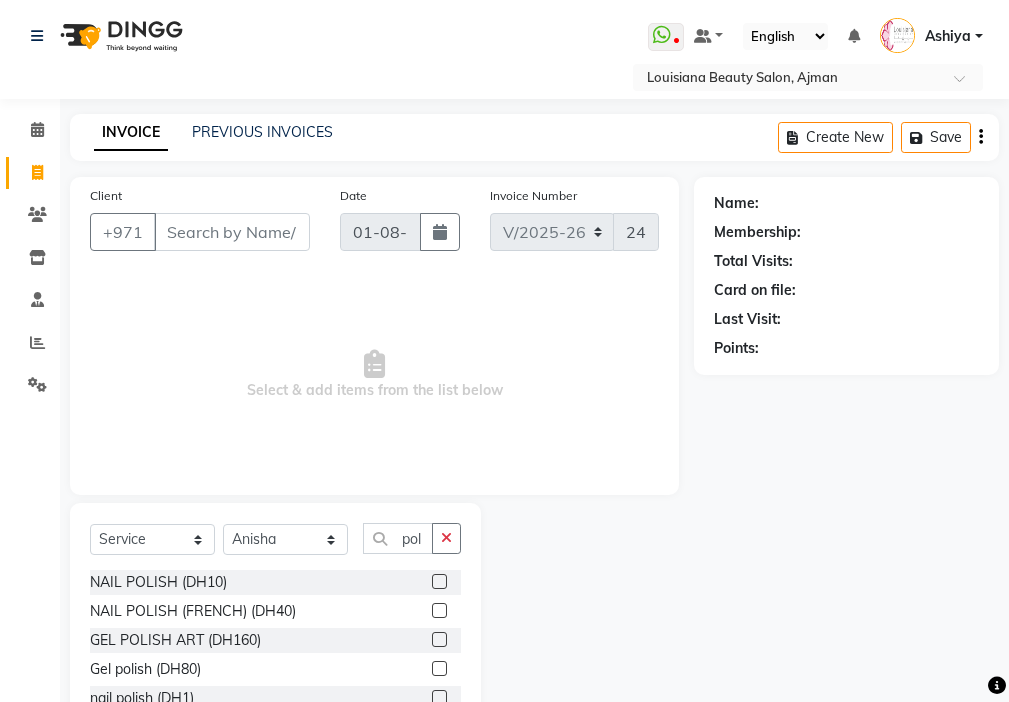 click 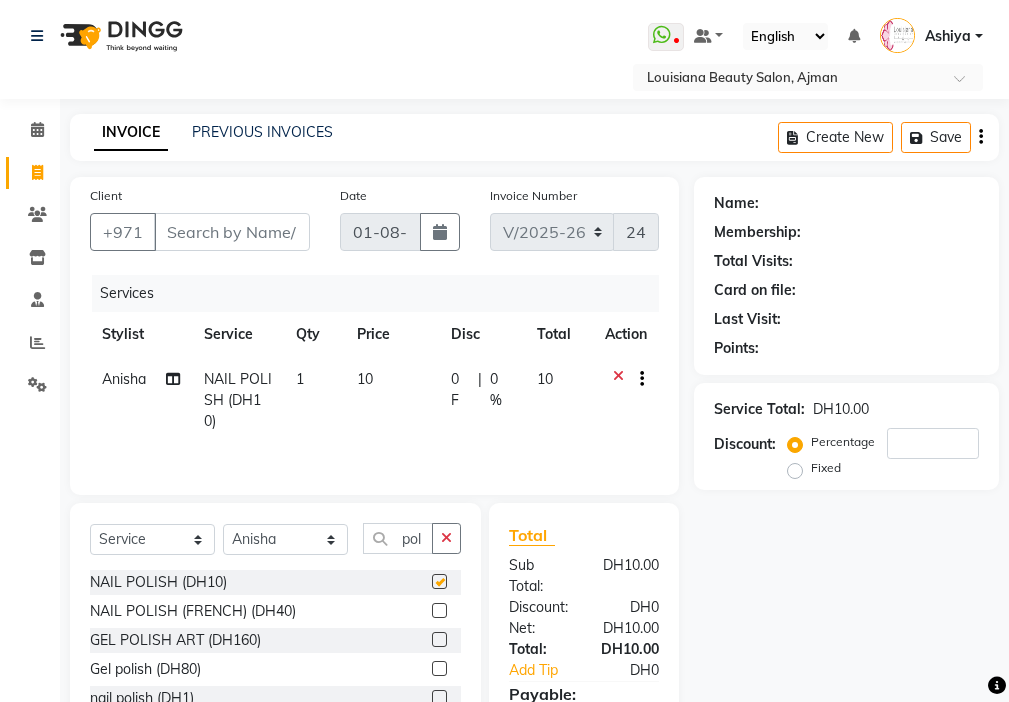 click 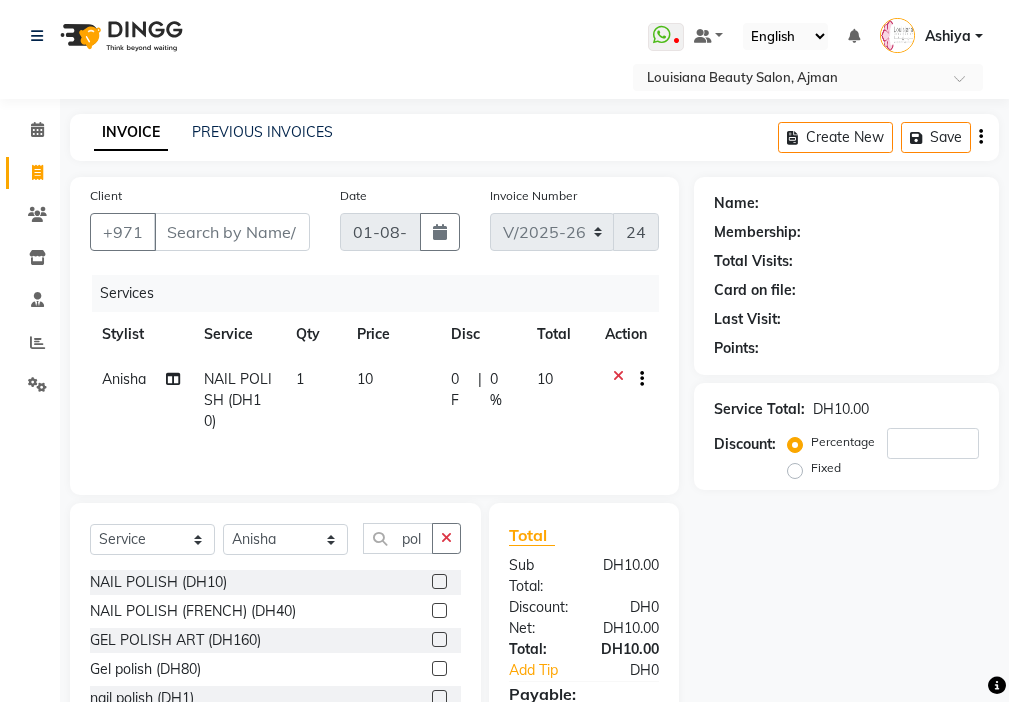 click 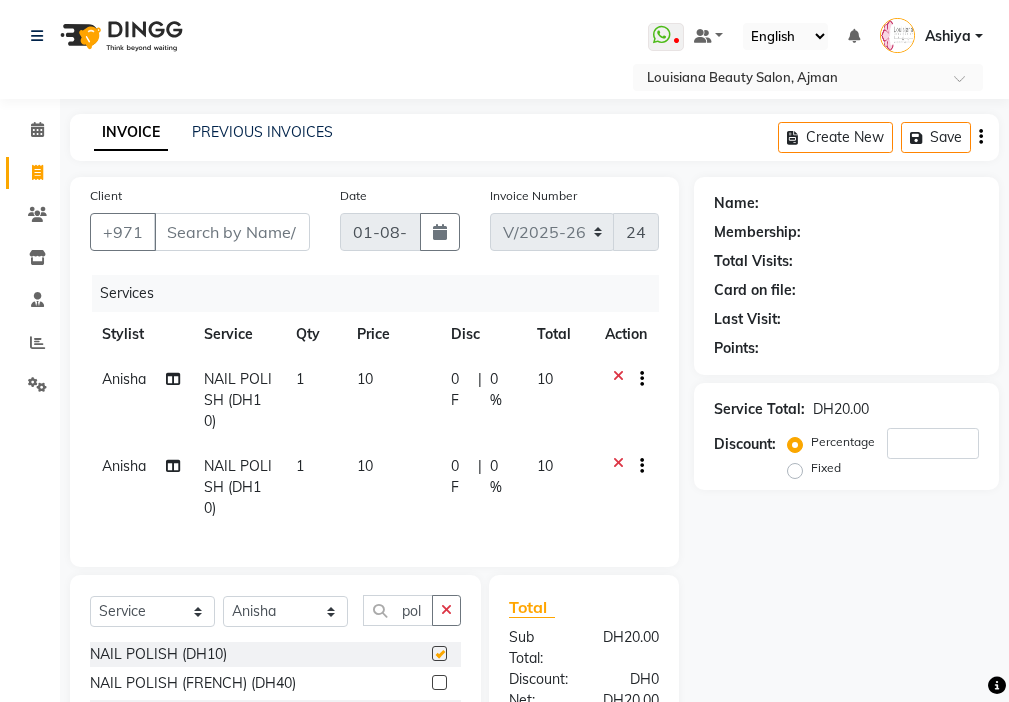 checkbox on "false" 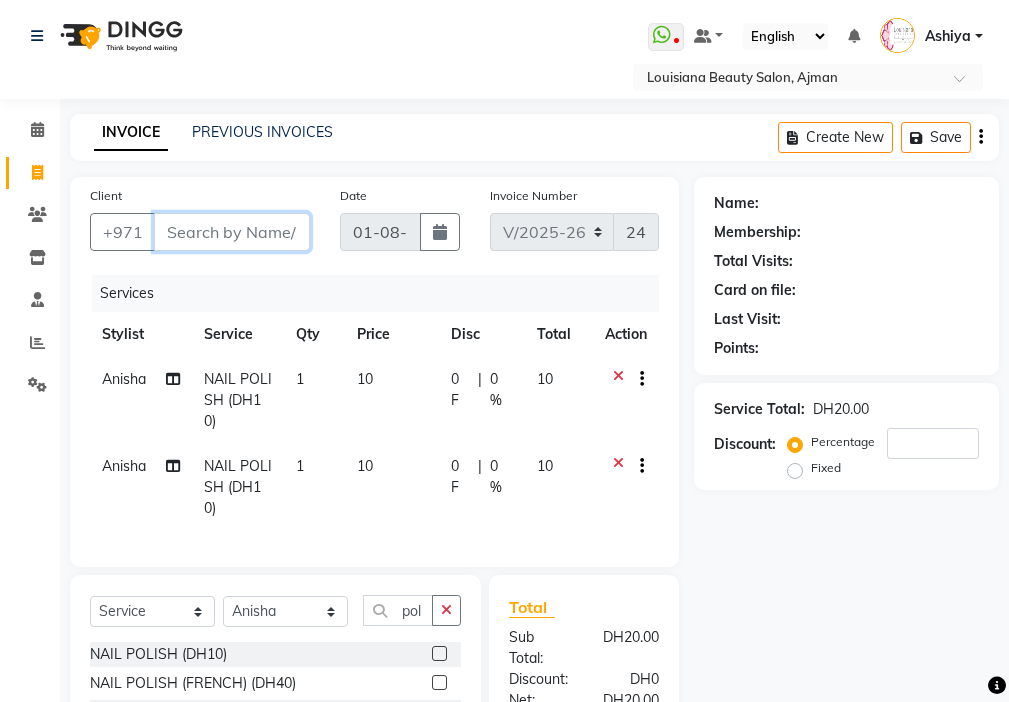 click on "Client" at bounding box center (232, 232) 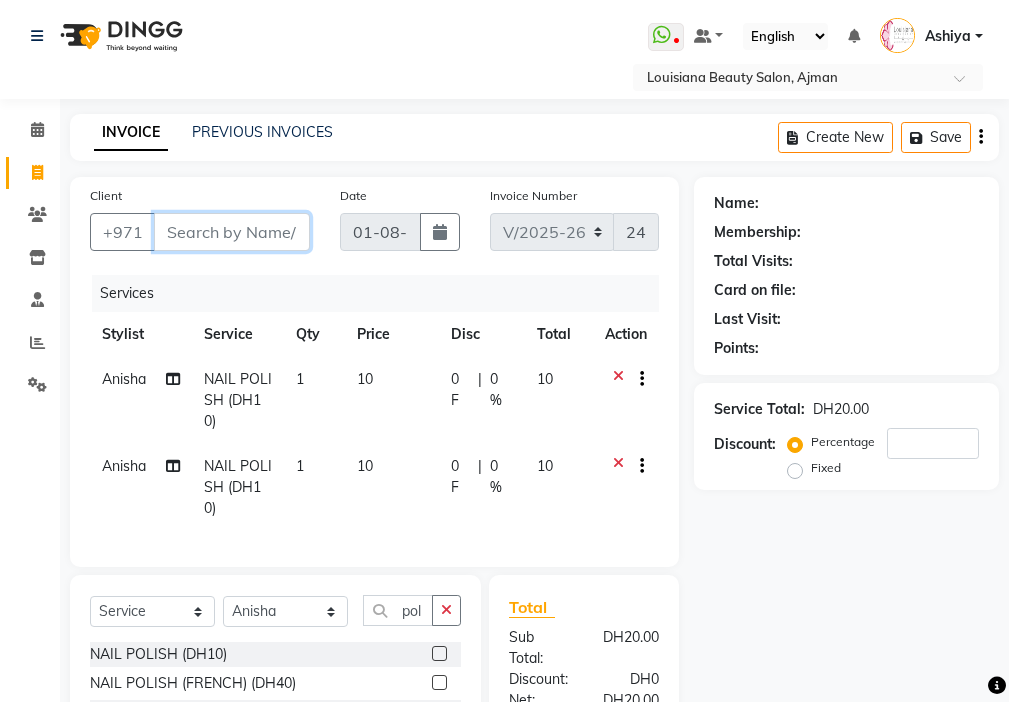 type on "5" 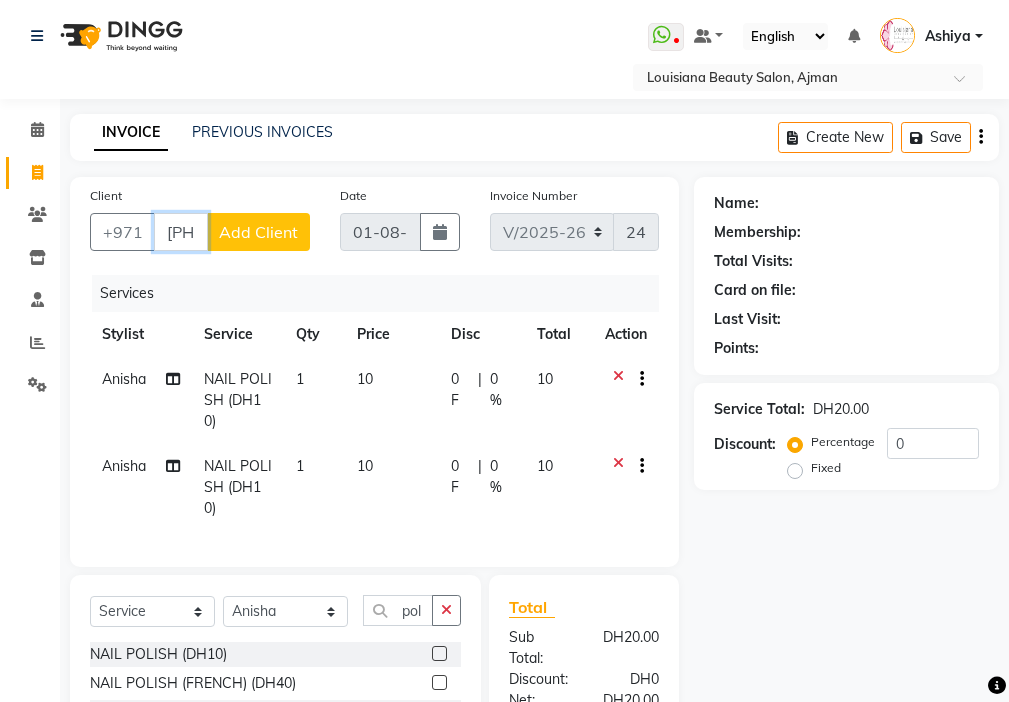 type on "[PHONE]" 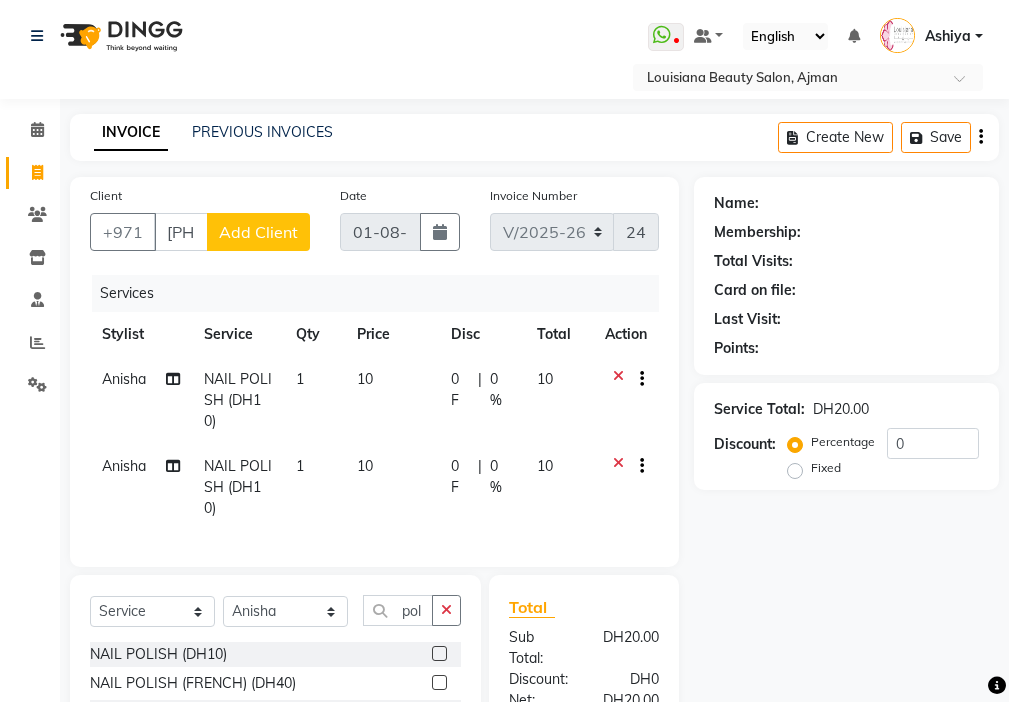 click on "Add Client" 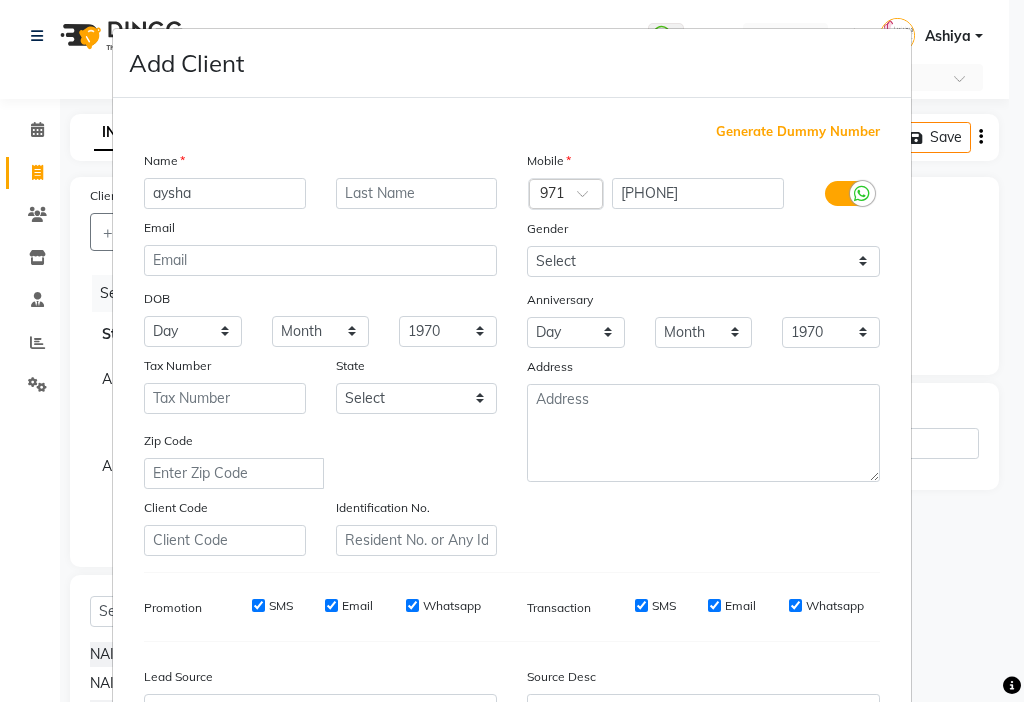 type on "aysha" 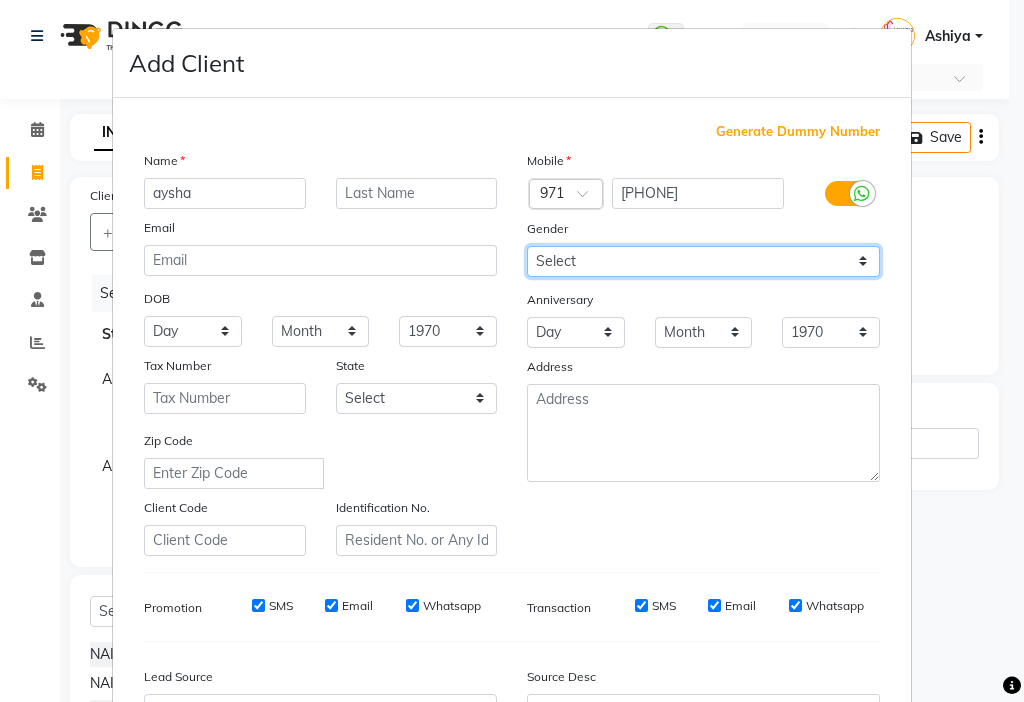 click on "Select Male Female Other Prefer Not To Say" at bounding box center [703, 261] 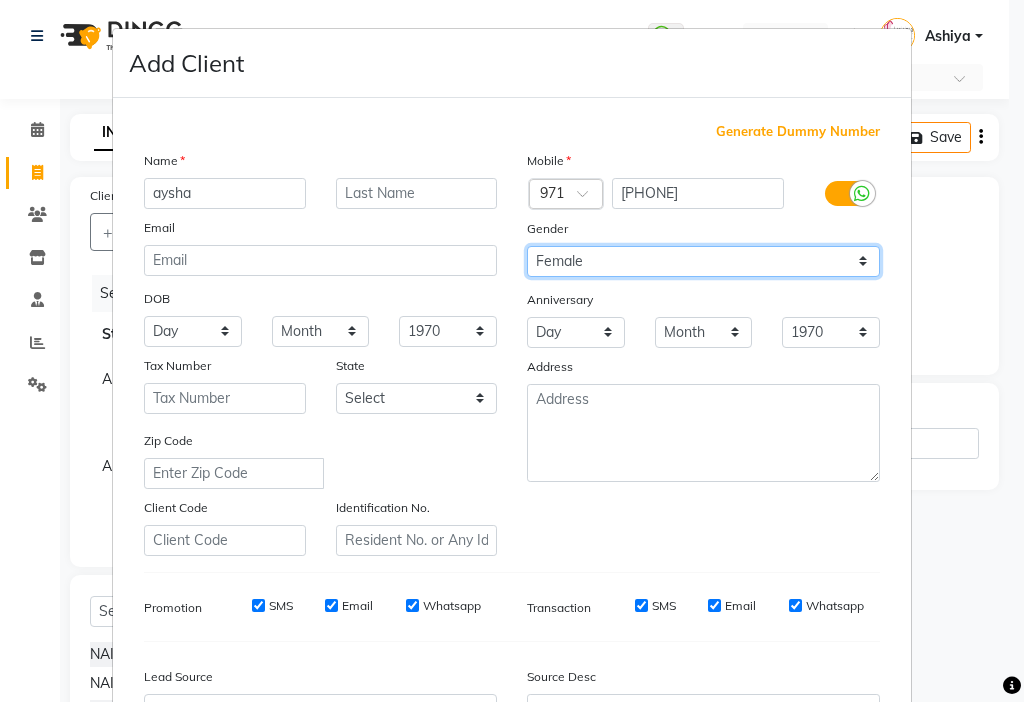 click on "Select Male Female Other Prefer Not To Say" at bounding box center [703, 261] 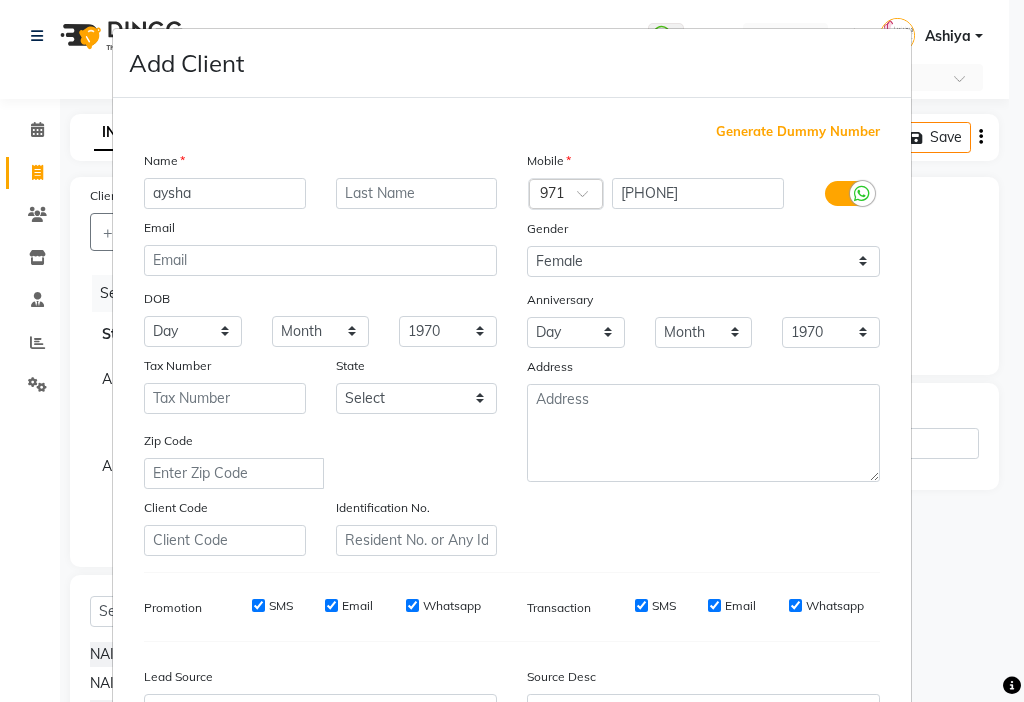 click on "SMS" at bounding box center (281, 606) 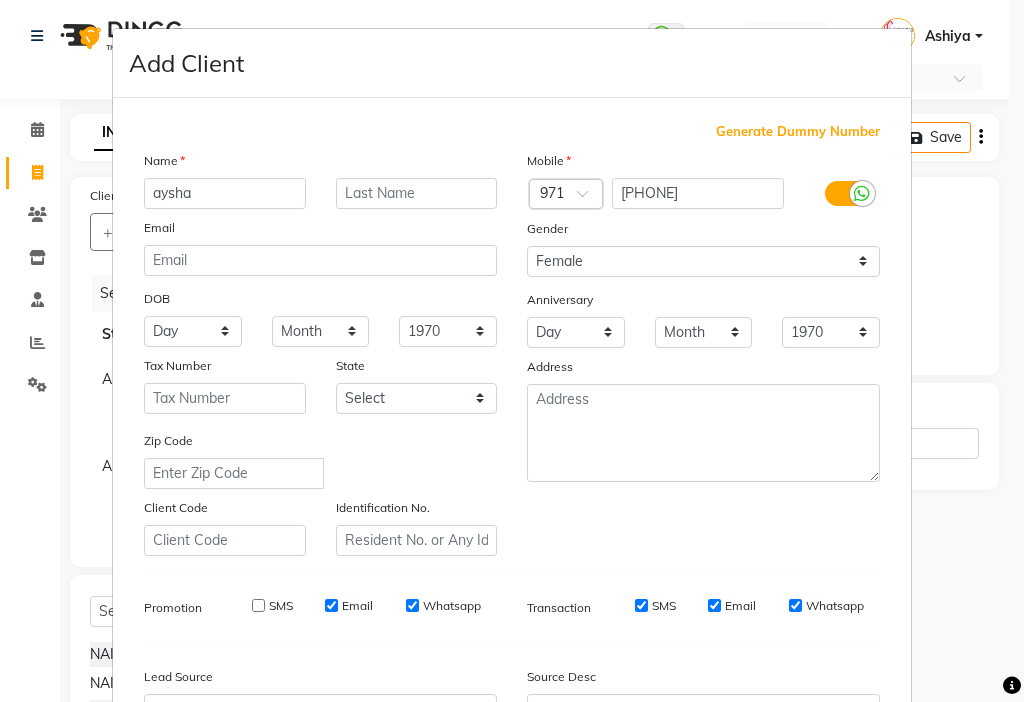 click on "Email" at bounding box center [357, 606] 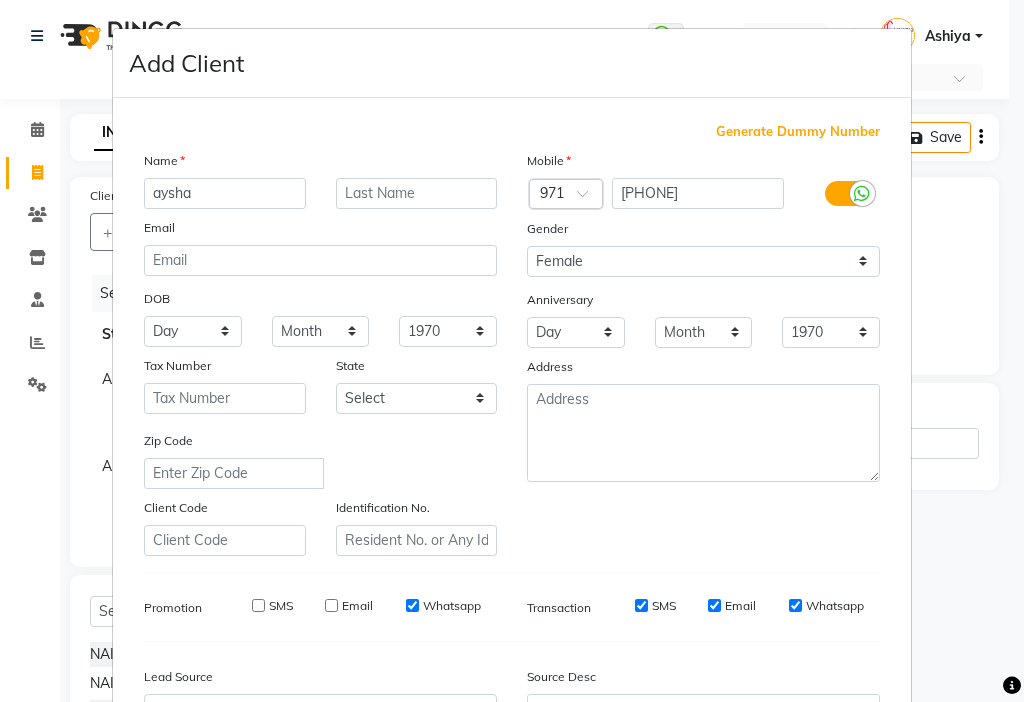 click on "SMS" at bounding box center (641, 605) 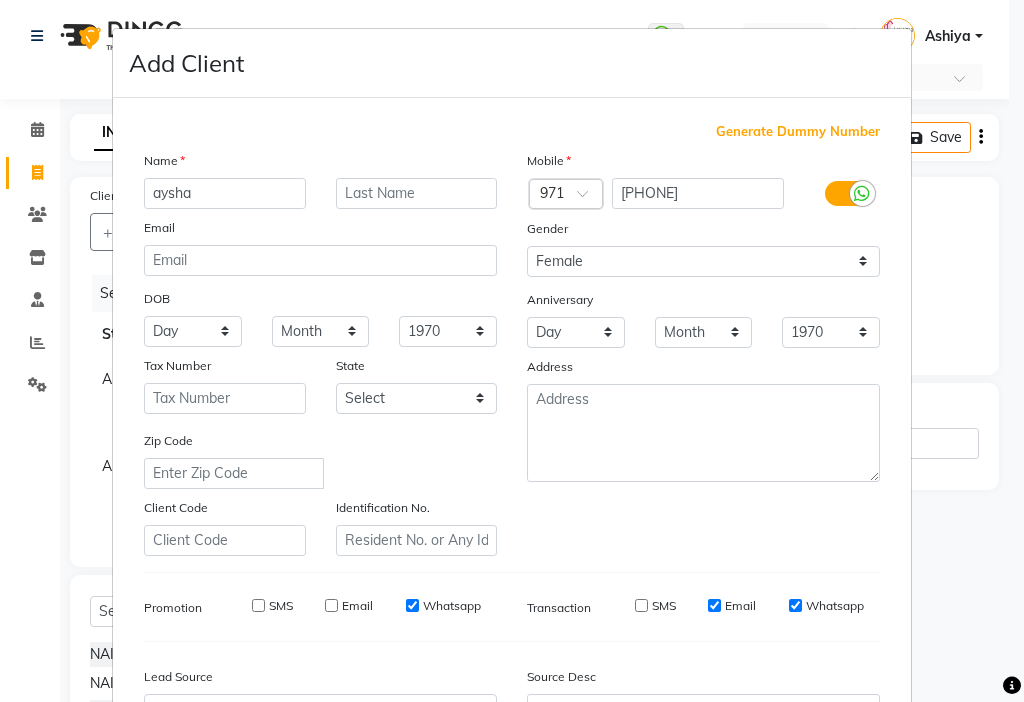 click on "Email" at bounding box center [714, 605] 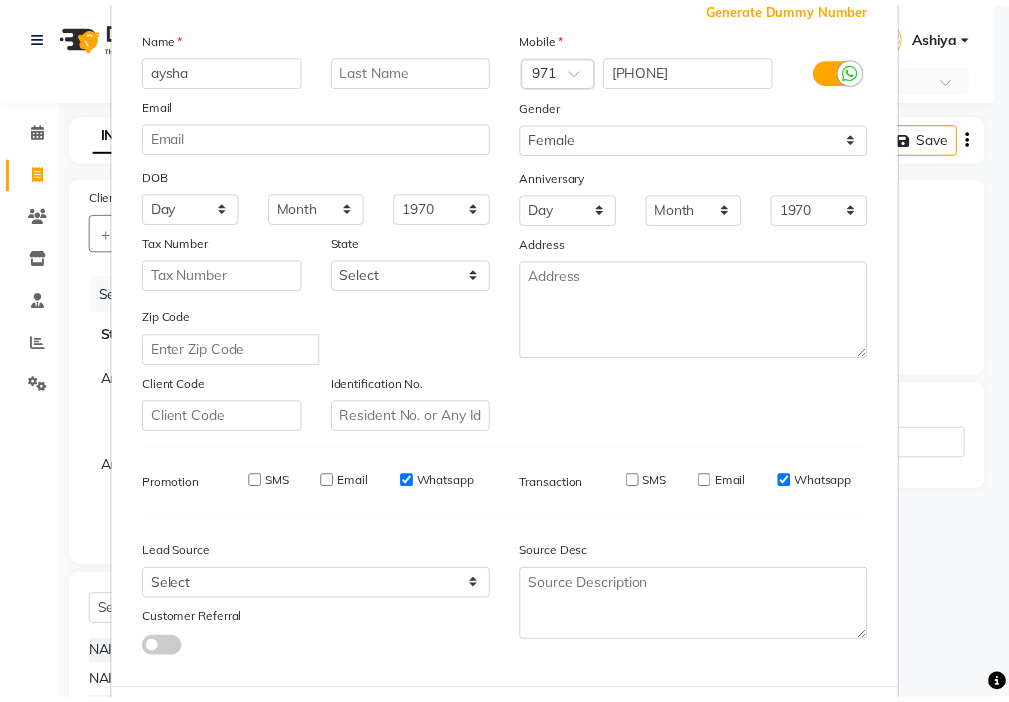 scroll, scrollTop: 221, scrollLeft: 0, axis: vertical 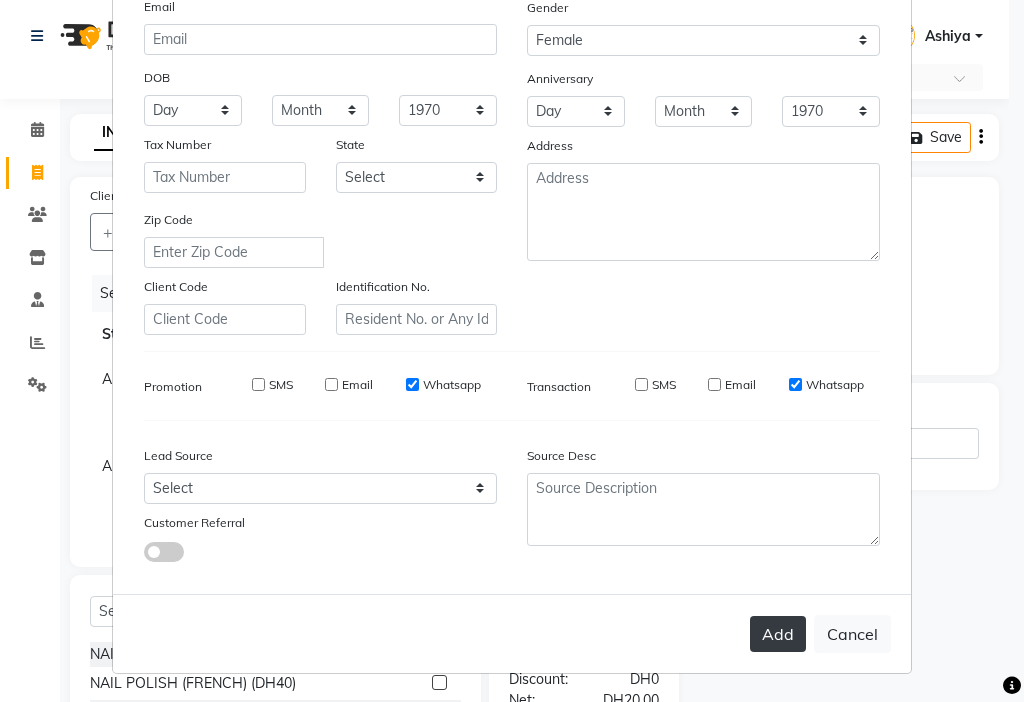 click on "Add" at bounding box center [778, 634] 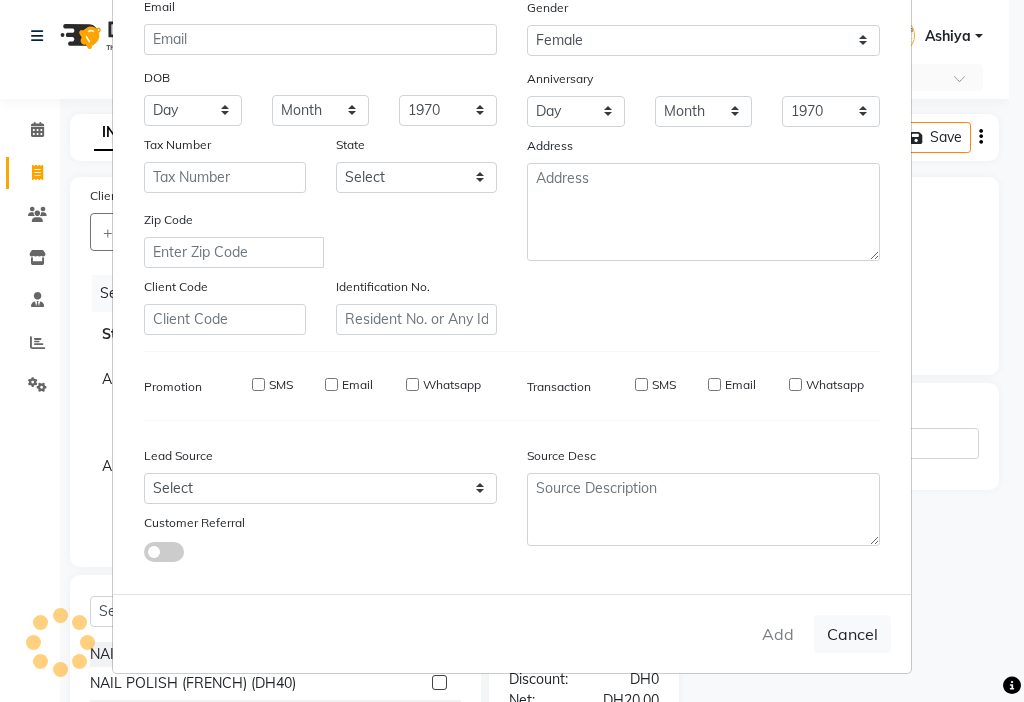 type 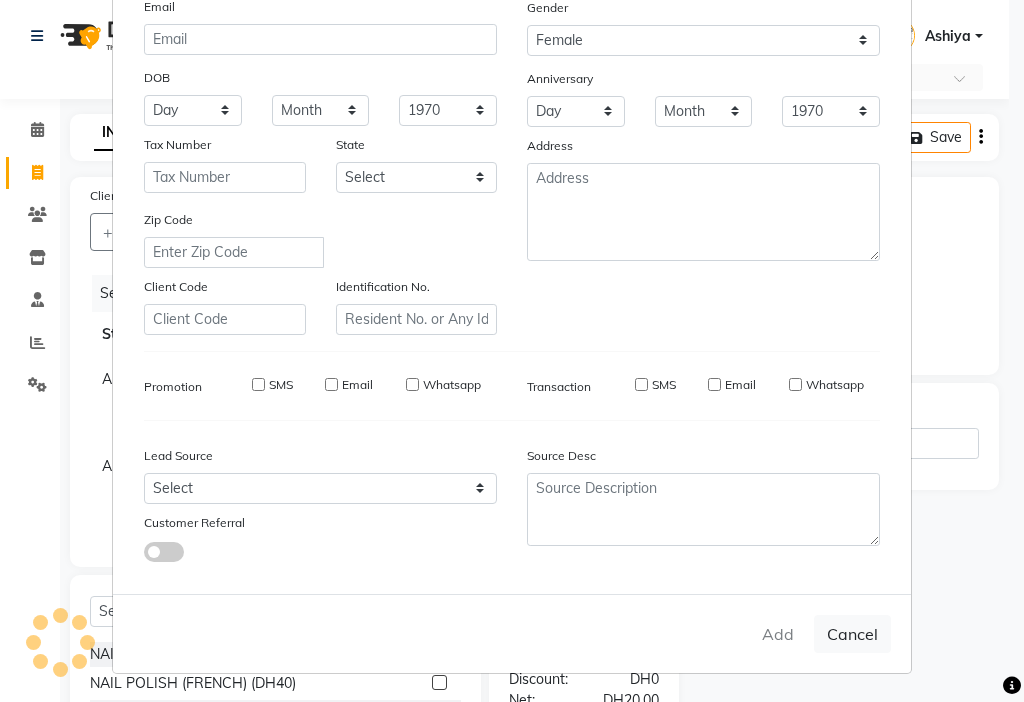 select 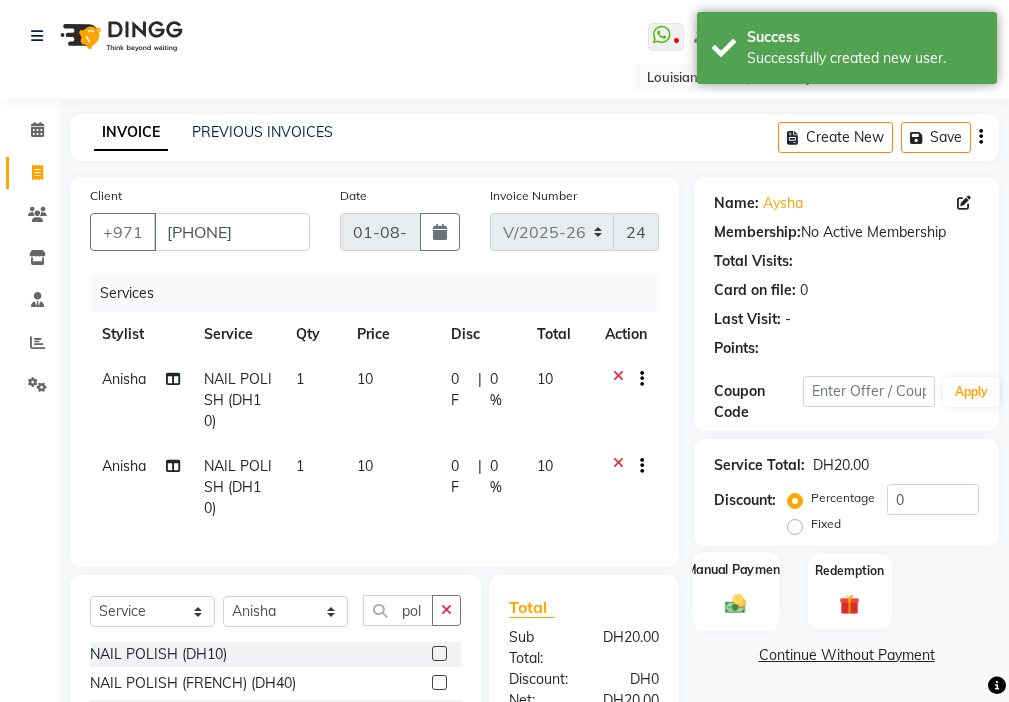 click on "Manual Payment" 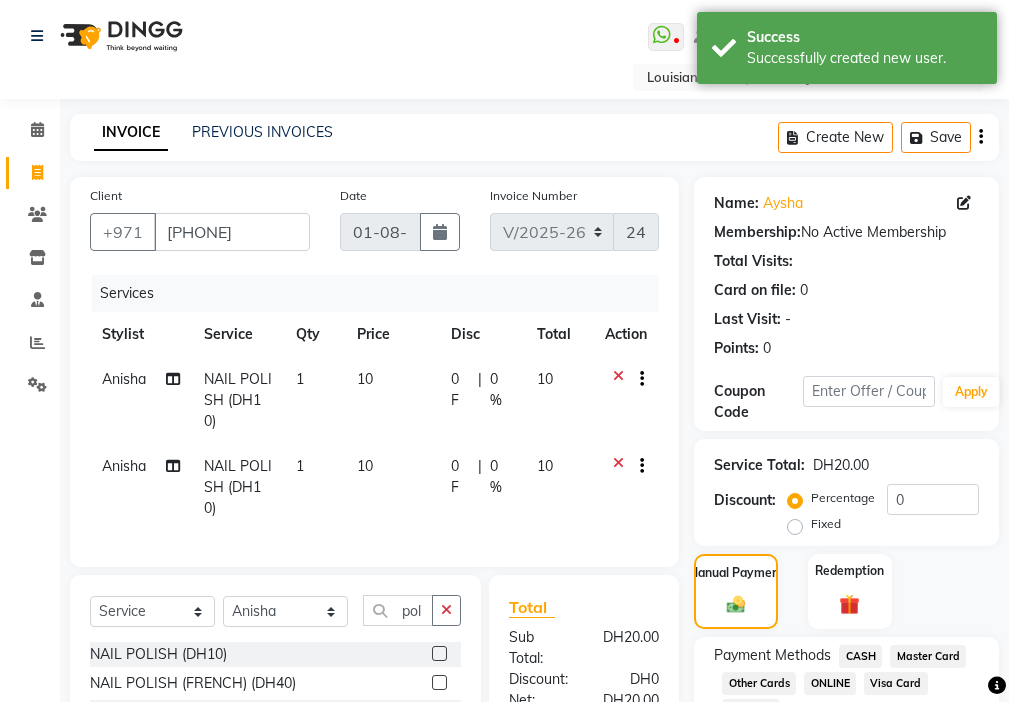 click on "Visa Card" 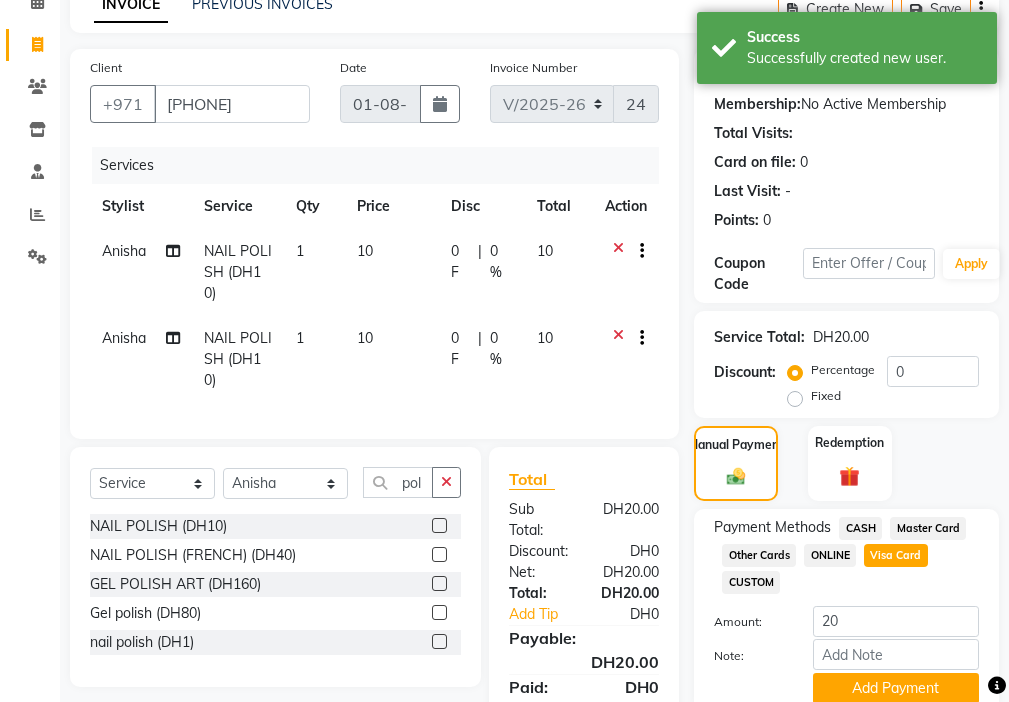 scroll, scrollTop: 161, scrollLeft: 0, axis: vertical 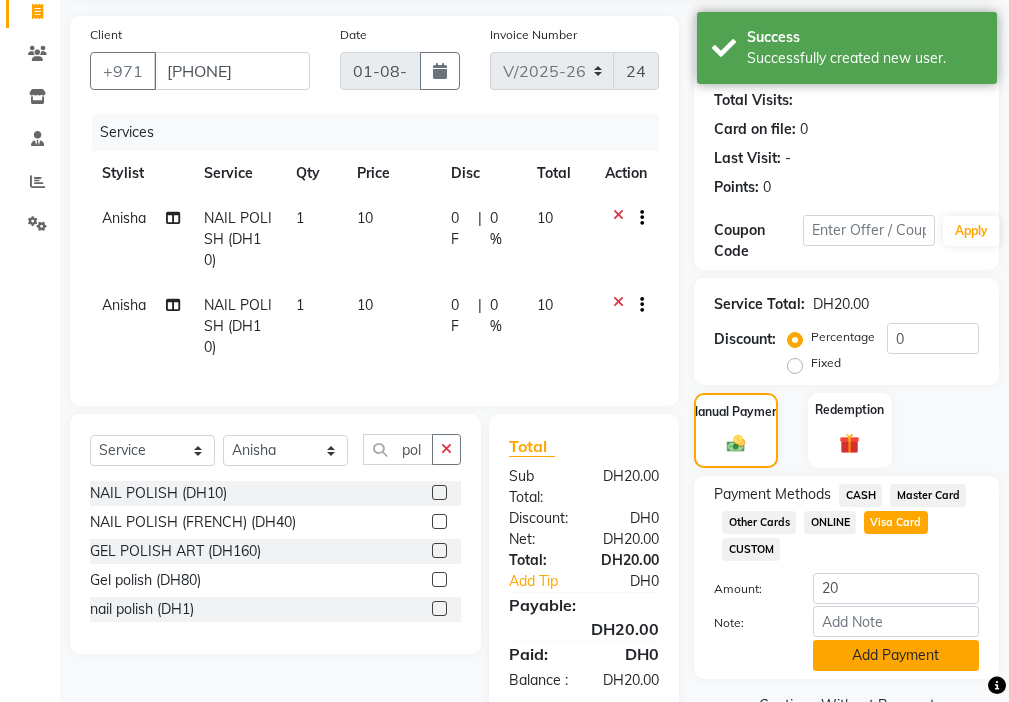 click on "Add Payment" 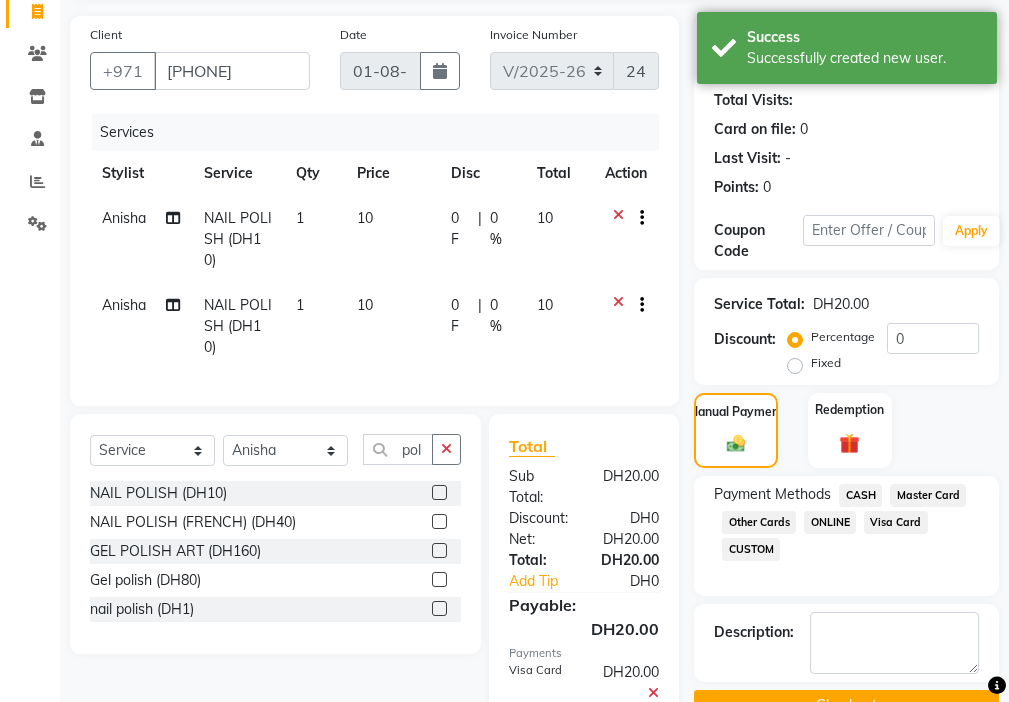 click on "Checkout" 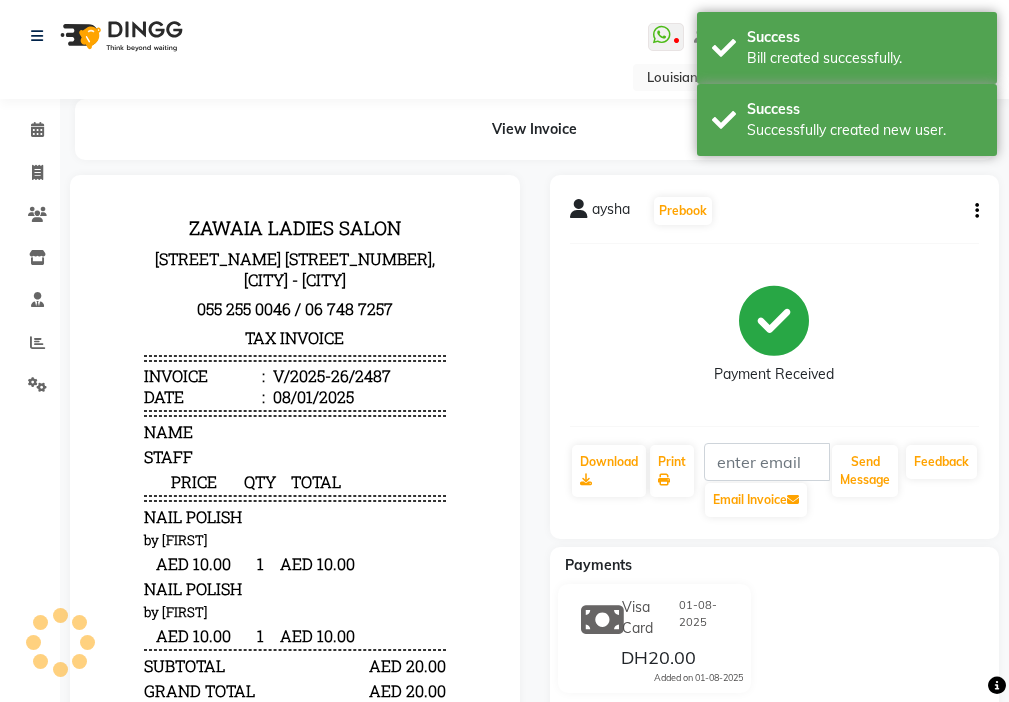 scroll, scrollTop: 0, scrollLeft: 0, axis: both 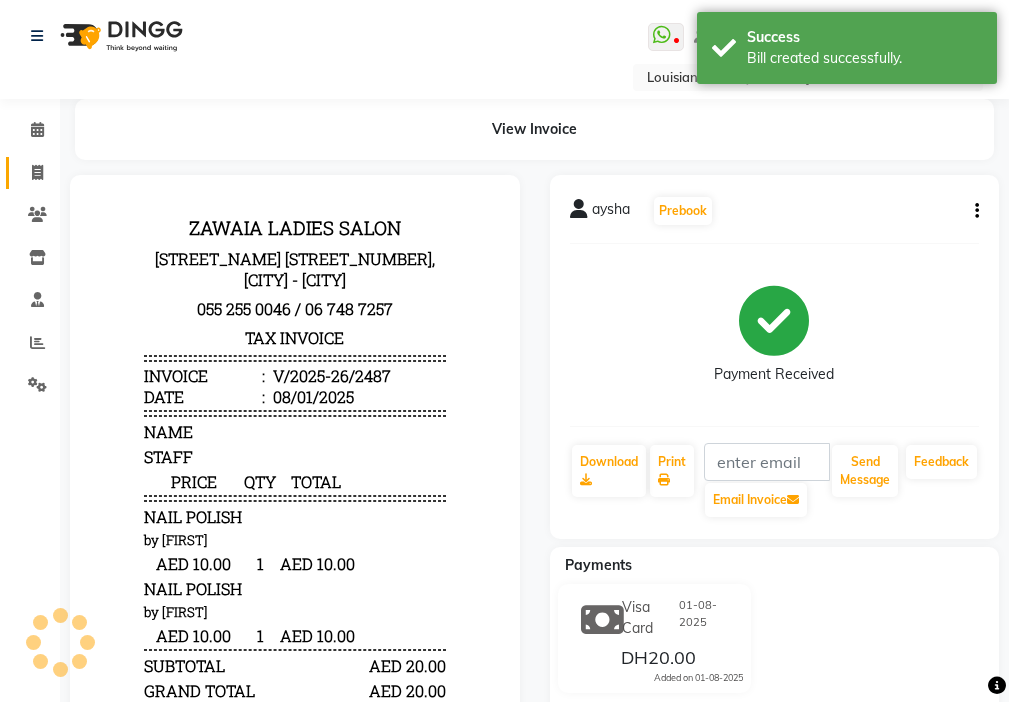 click 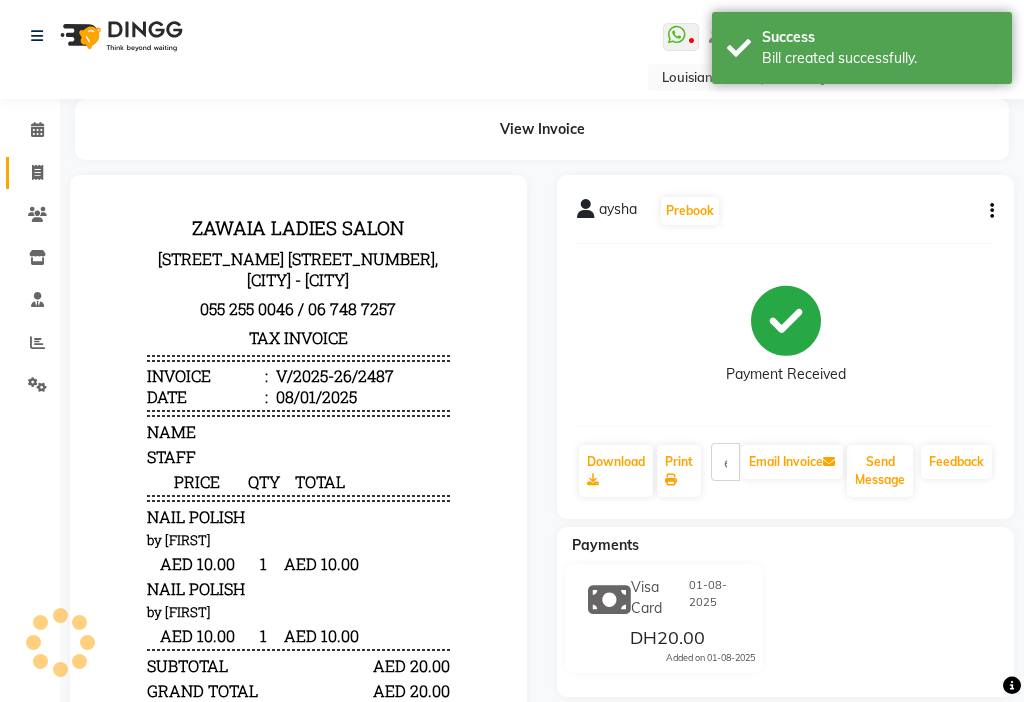 select on "service" 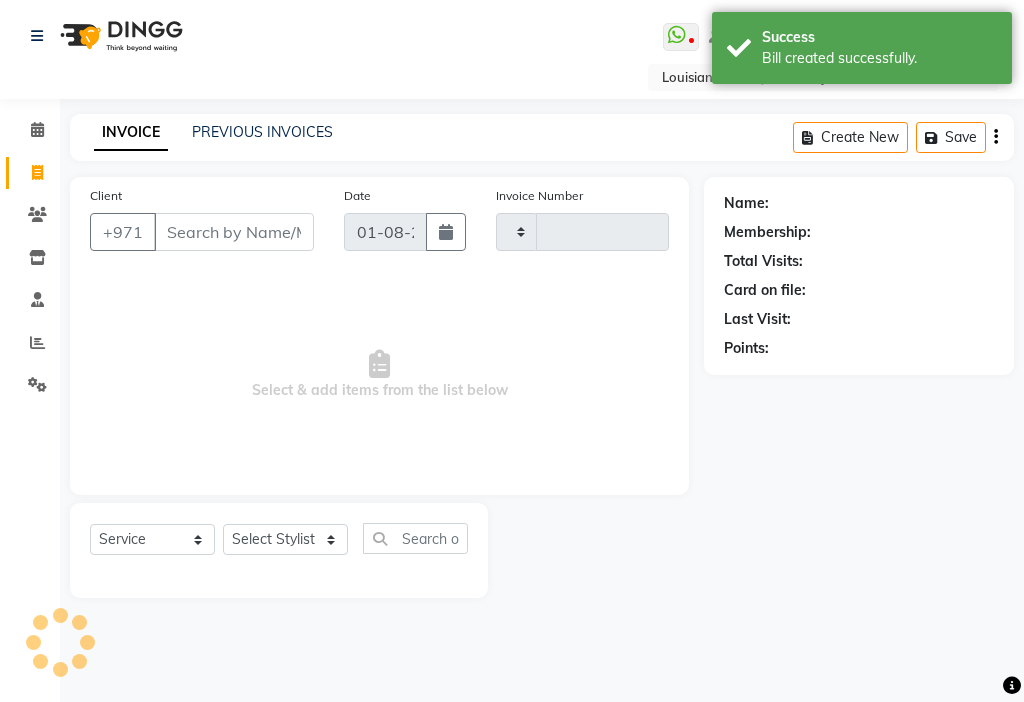 type on "2488" 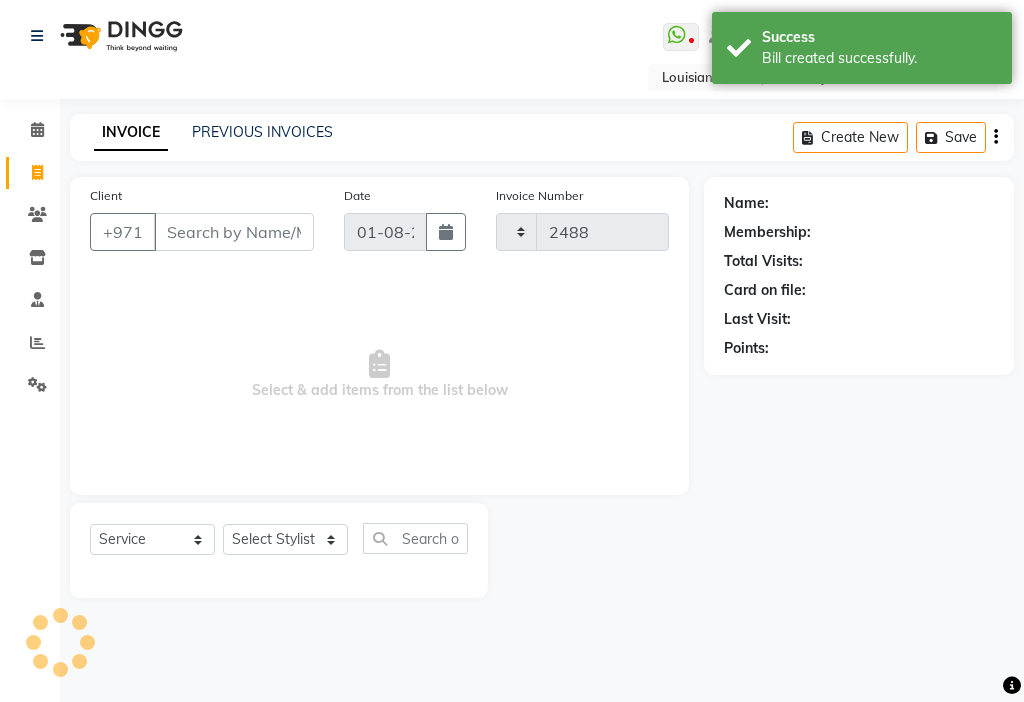 select on "637" 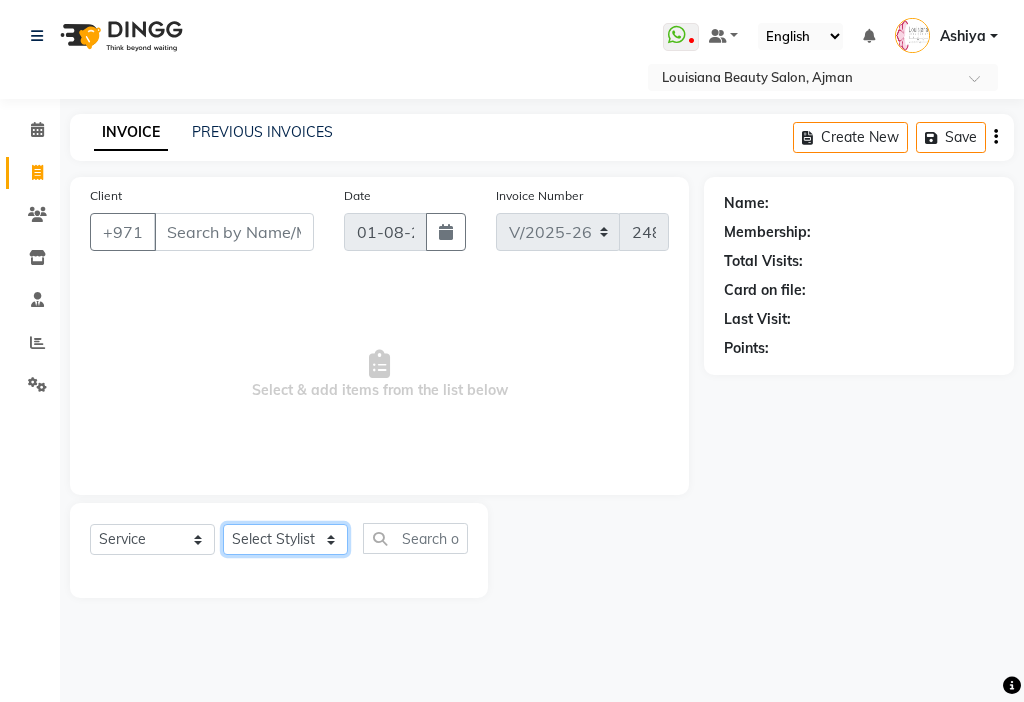 click on "Select Stylist [FIRST] Ambika [FIRST] [FIRST] Ashiya Cashier [FIRST] [LAST] Geanna Halima Hanan Kbina Madam mamta Parina sabita Sanket Gowda Shaili Tara Tigist" 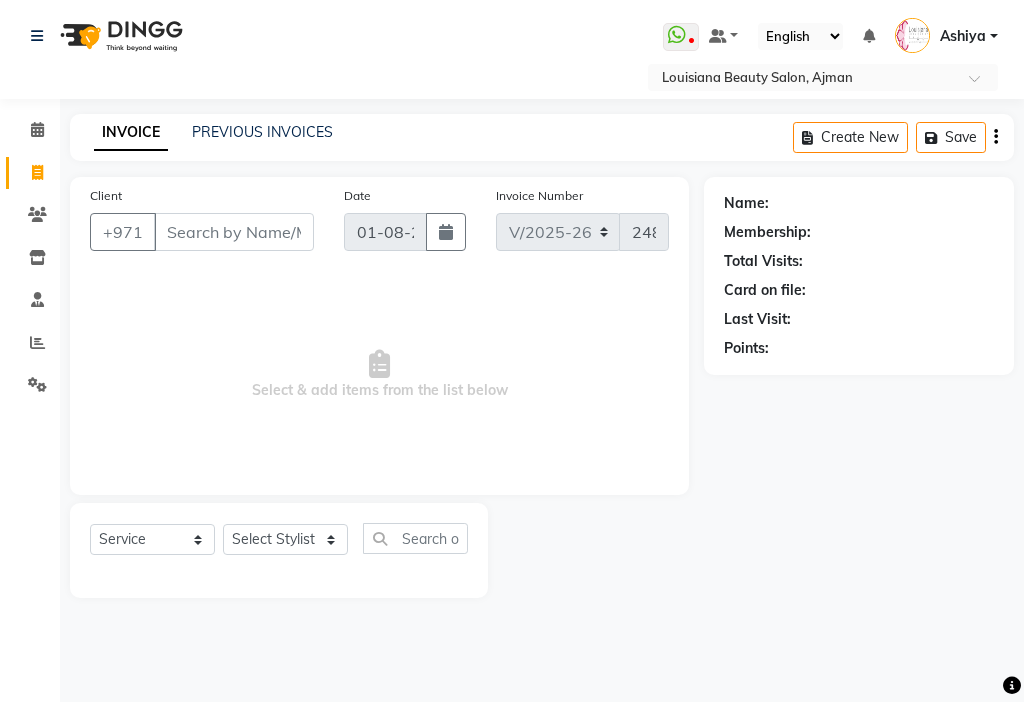 click on "Select & add items from the list below" at bounding box center (379, 375) 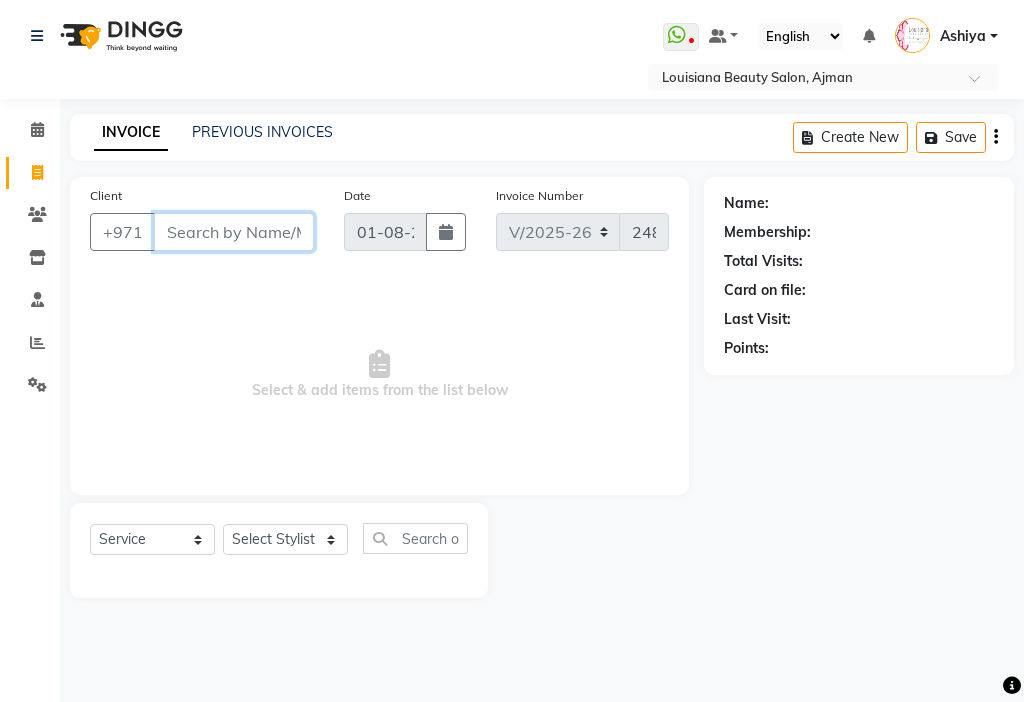 click on "Client" at bounding box center (234, 232) 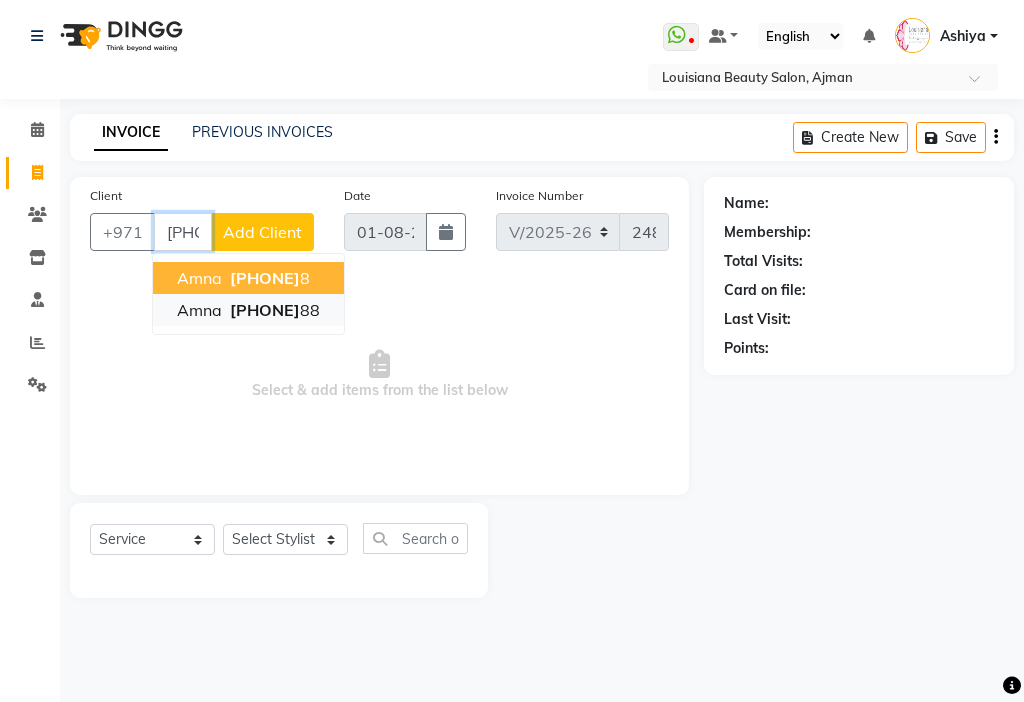 click on "[PHONE]" at bounding box center (273, 310) 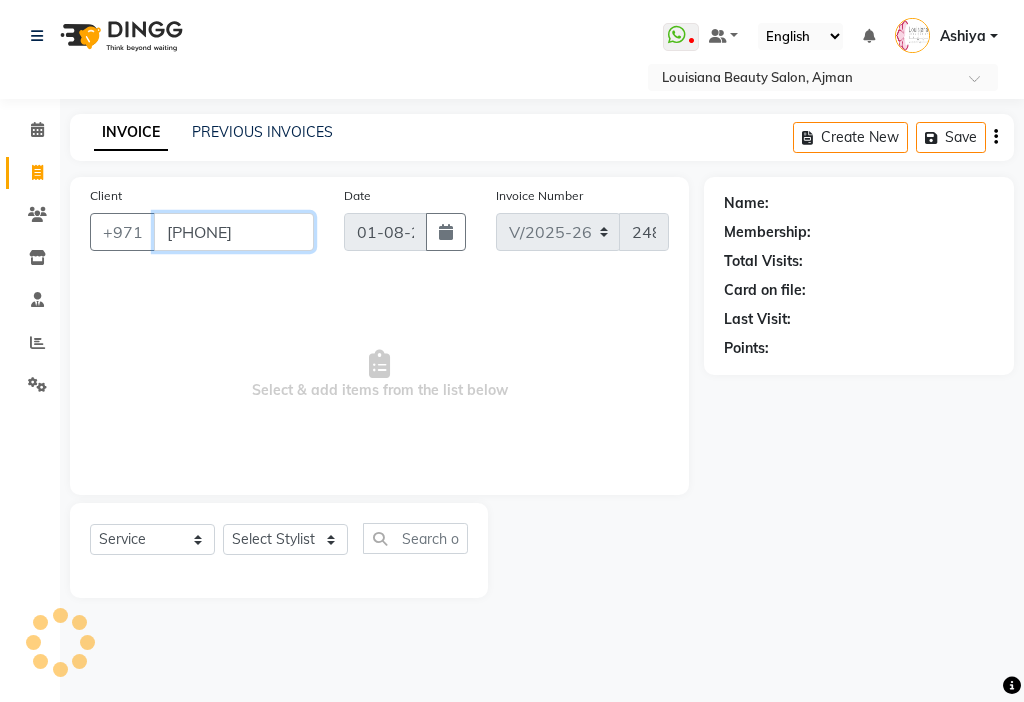 type on "[PHONE]" 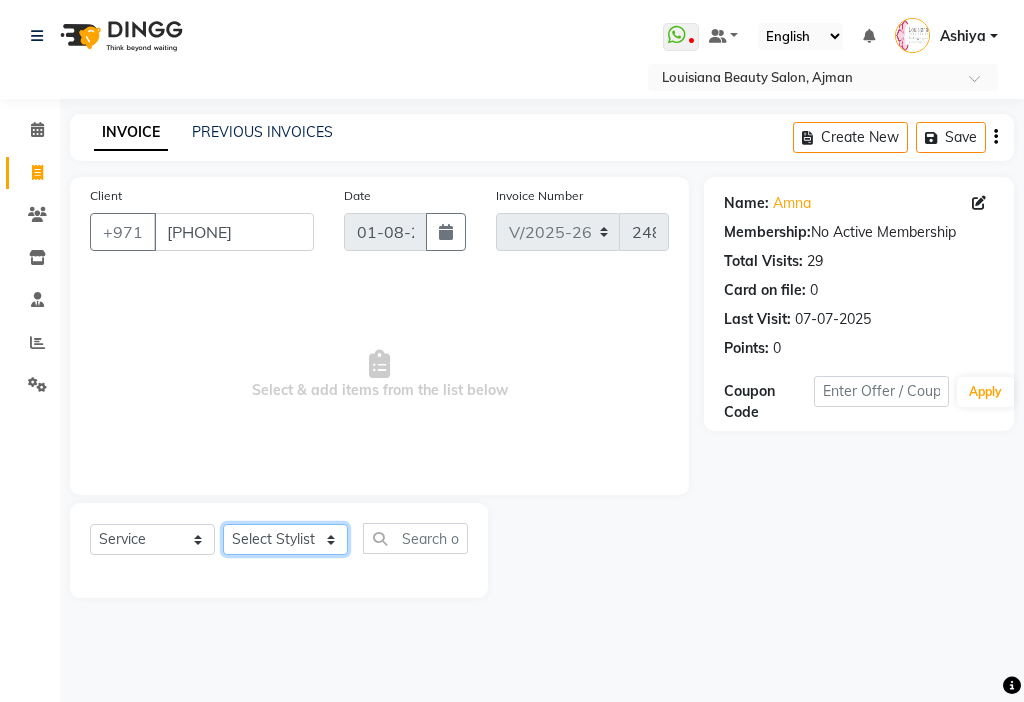 click on "Select Stylist [FIRST] Ambika [FIRST] [FIRST] Ashiya Cashier [FIRST] [LAST] Geanna Halima Hanan Kbina Madam mamta Parina sabita Sanket Gowda Shaili Tara Tigist" 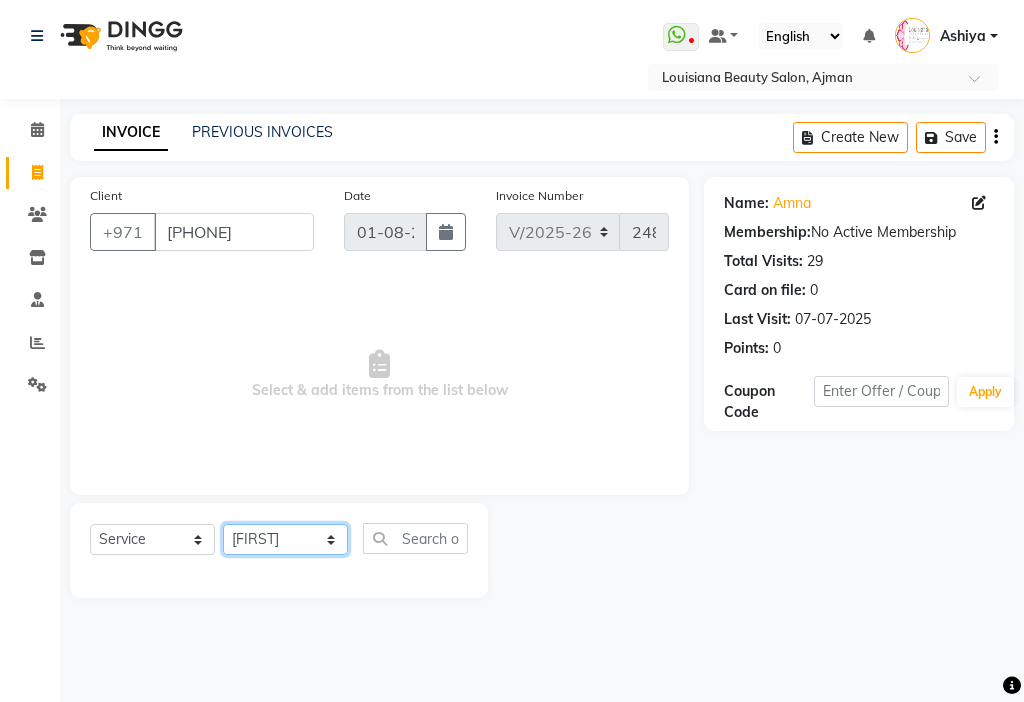 click on "Select Stylist [FIRST] Ambika [FIRST] [FIRST] Ashiya Cashier [FIRST] [LAST] Geanna Halima Hanan Kbina Madam mamta Parina sabita Sanket Gowda Shaili Tara Tigist" 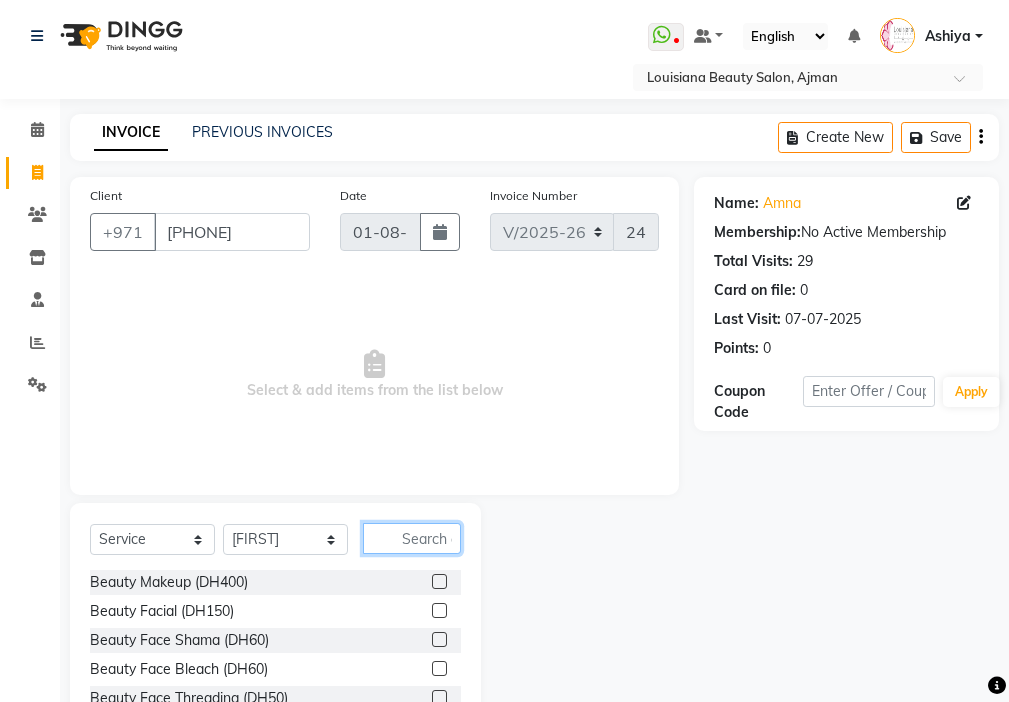 click 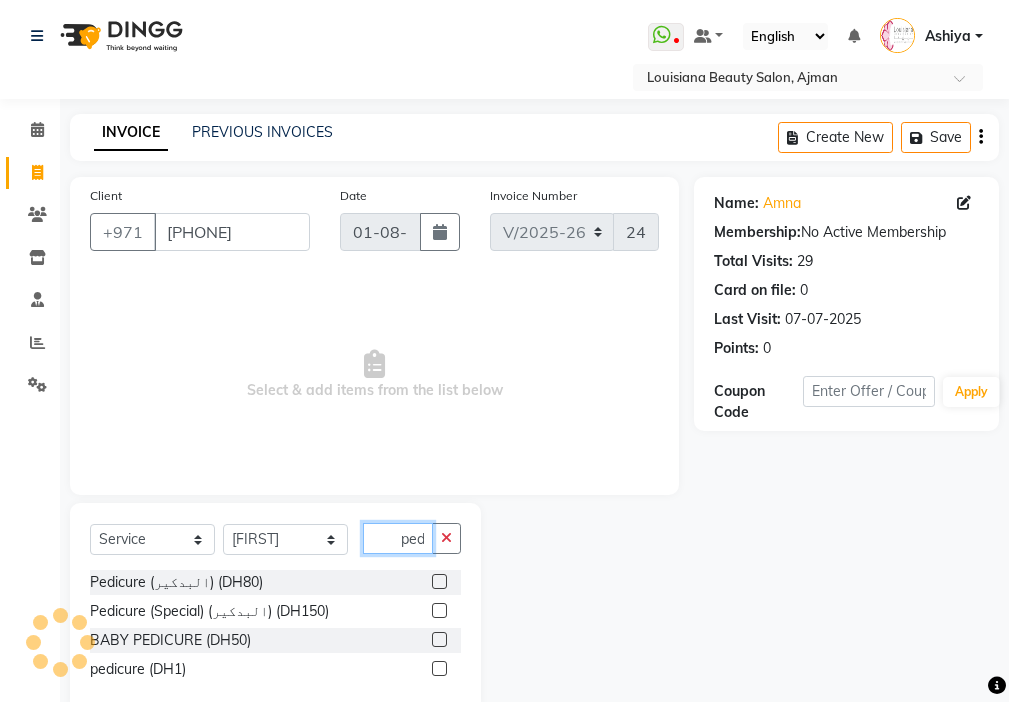 scroll, scrollTop: 0, scrollLeft: 4, axis: horizontal 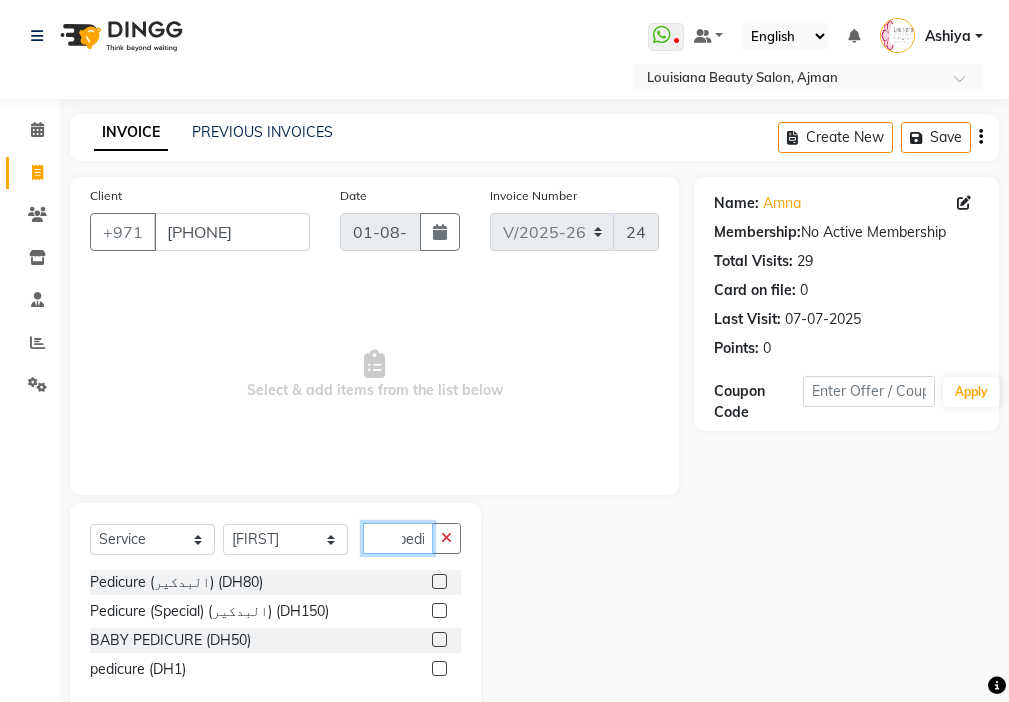 type on "pedi" 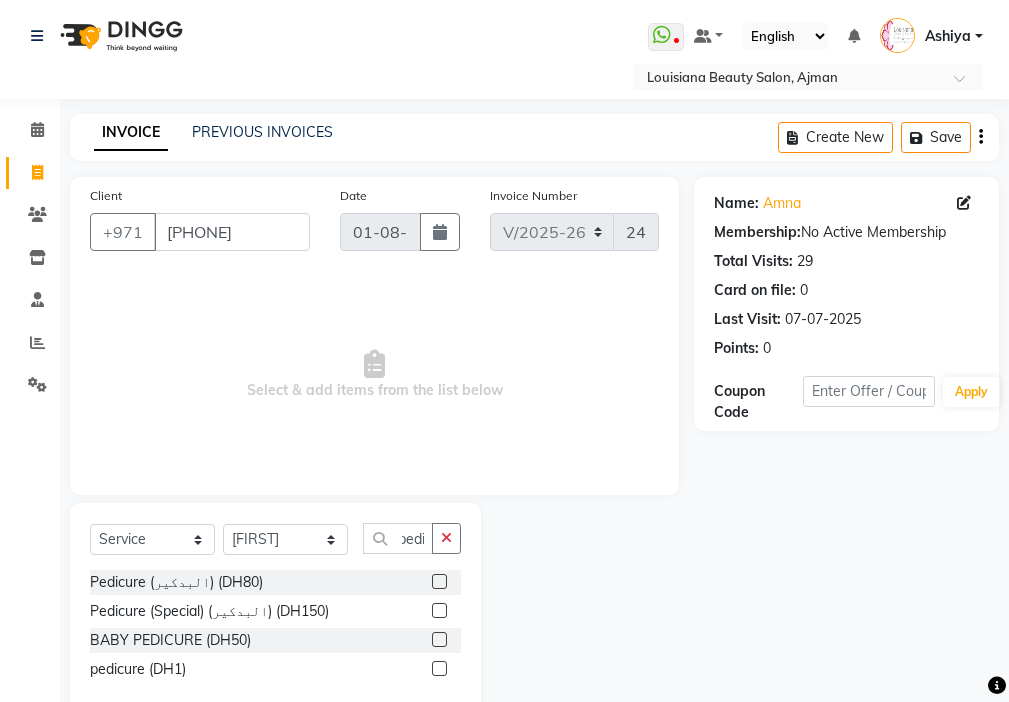 click 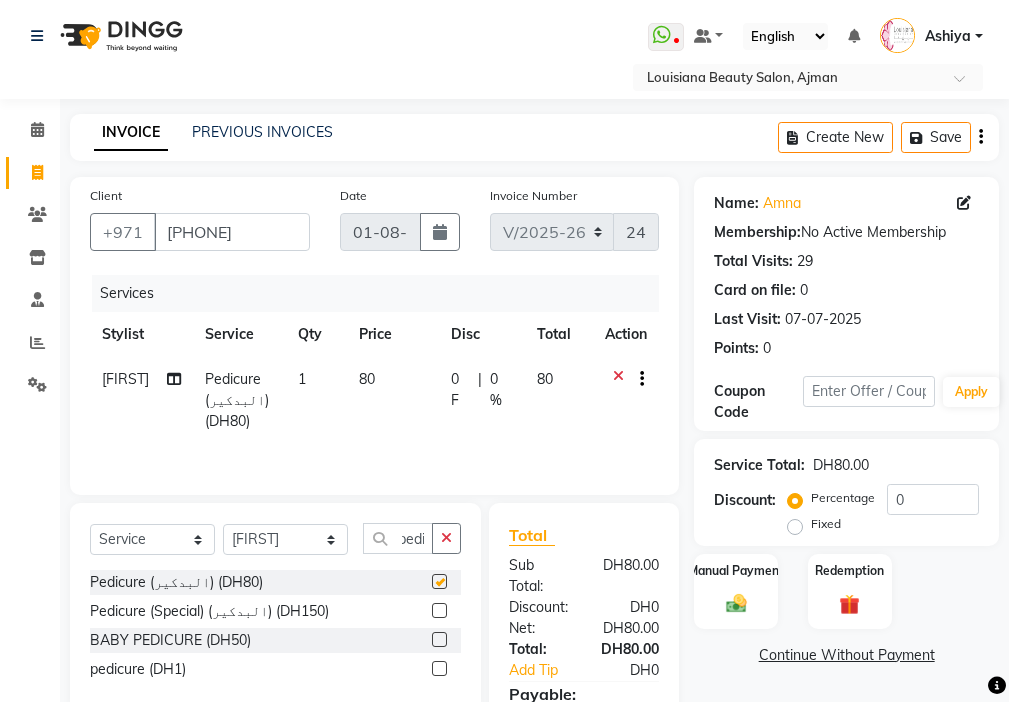 scroll, scrollTop: 0, scrollLeft: 0, axis: both 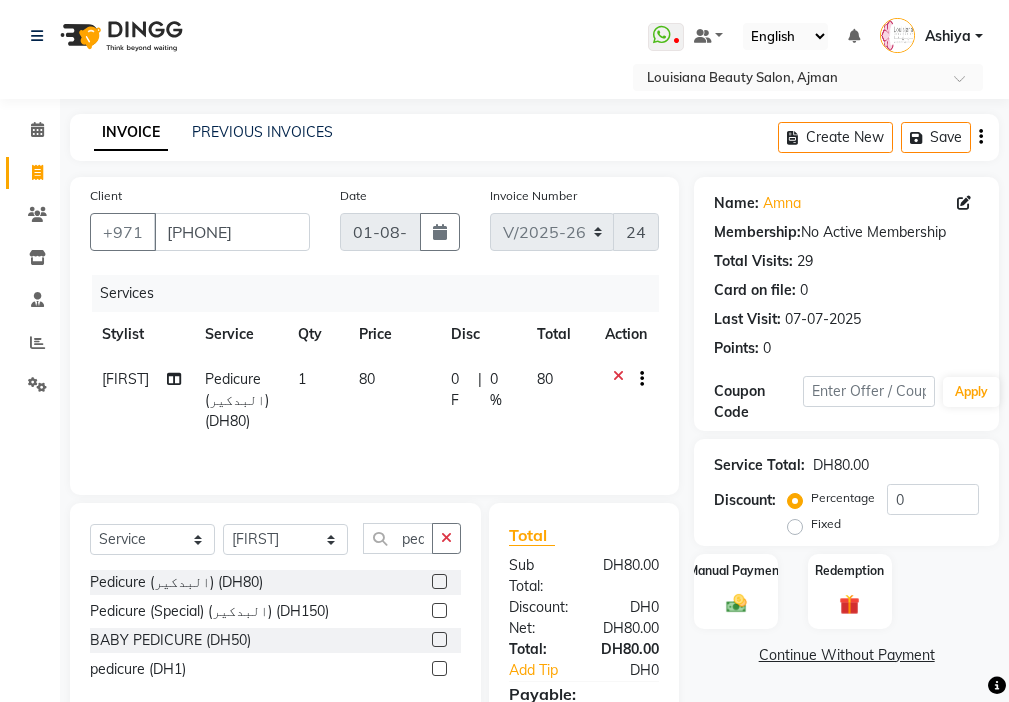 checkbox on "false" 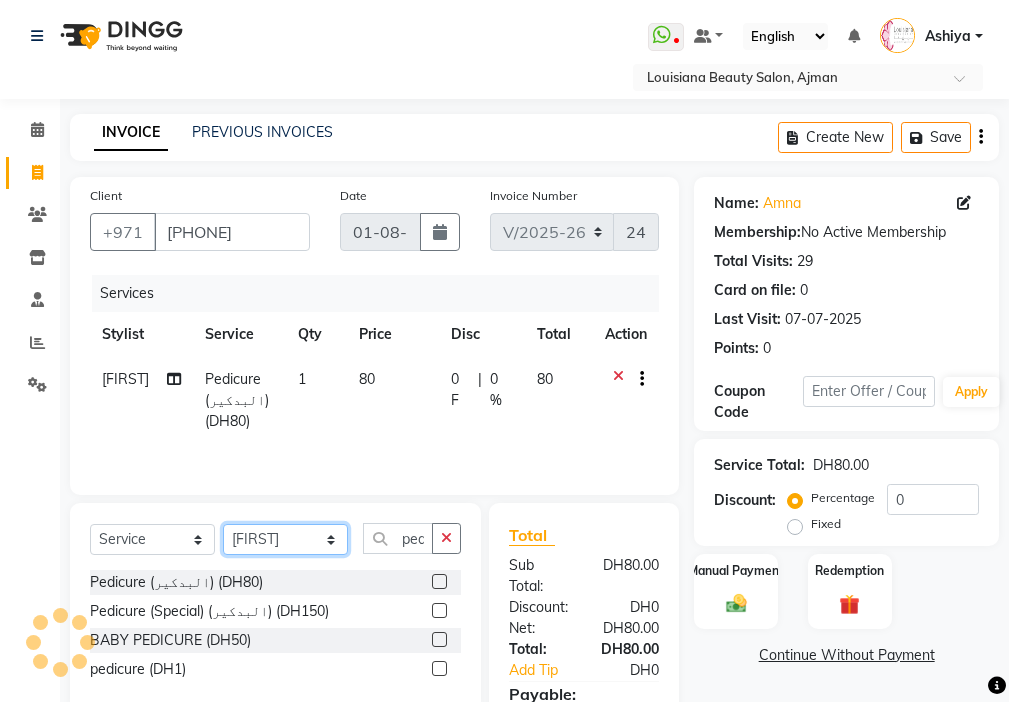 click on "Select Stylist [FIRST] Ambika [FIRST] [FIRST] Ashiya Cashier [FIRST] [LAST] Geanna Halima Hanan Kbina Madam mamta Parina sabita Sanket Gowda Shaili Tara Tigist" 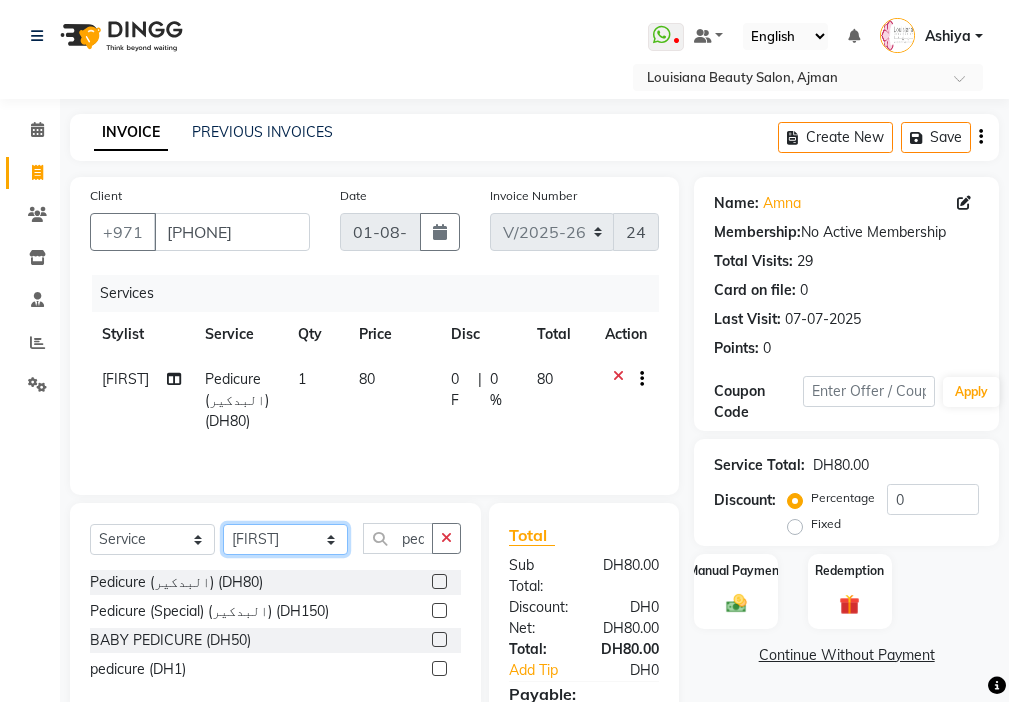 select on "48085" 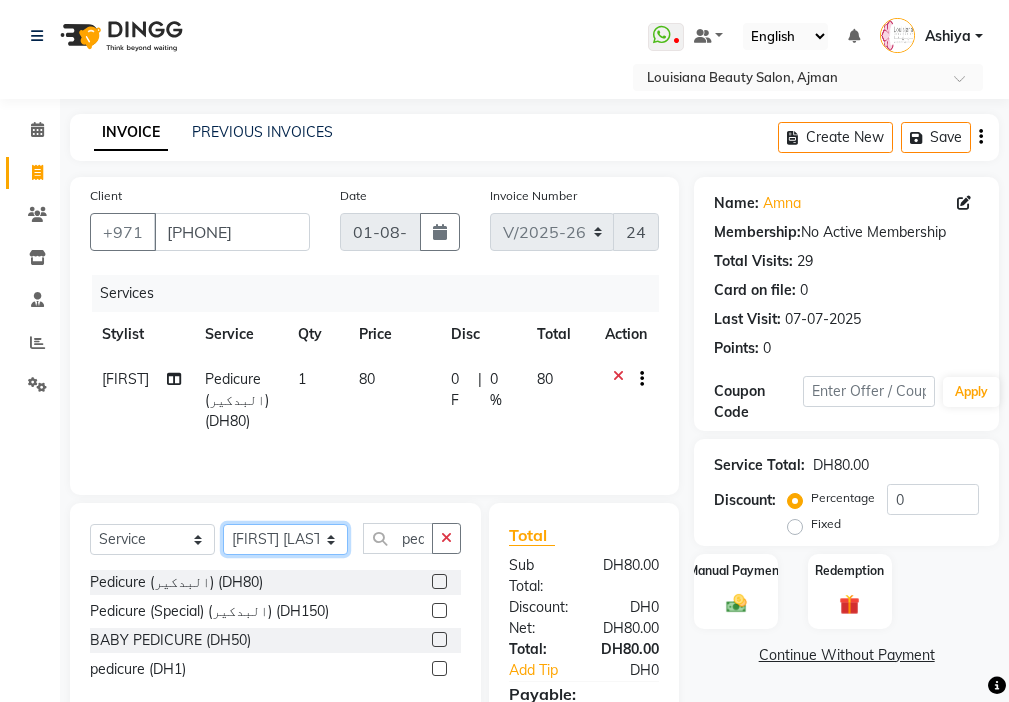click on "Select Stylist [FIRST] Ambika [FIRST] [FIRST] Ashiya Cashier [FIRST] [LAST] Geanna Halima Hanan Kbina Madam mamta Parina sabita Sanket Gowda Shaili Tara Tigist" 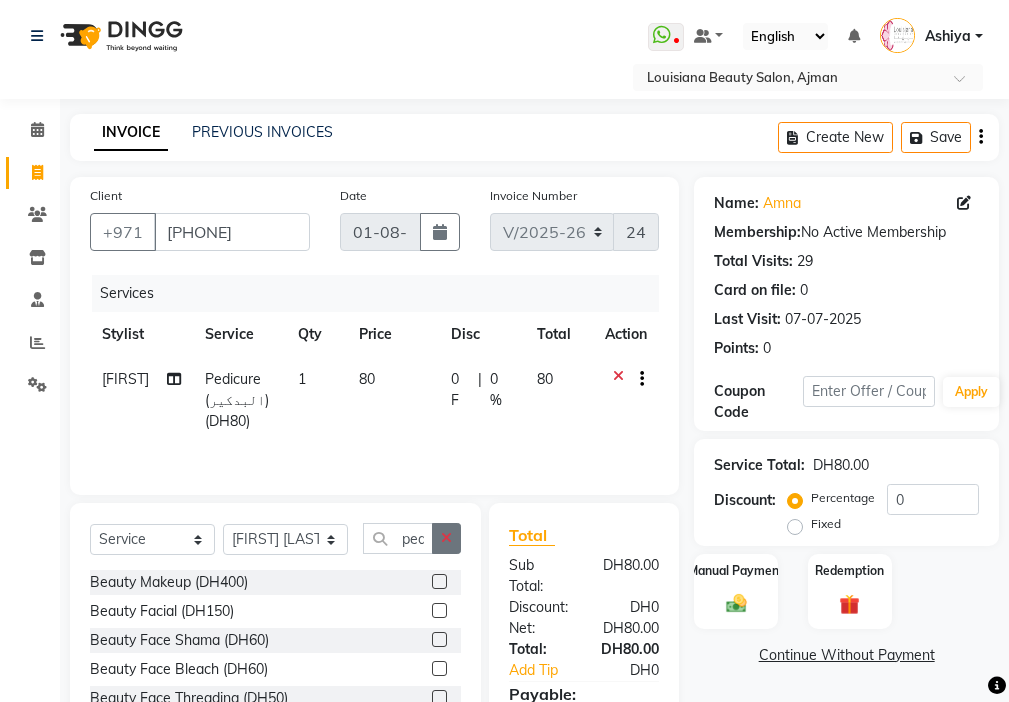 click 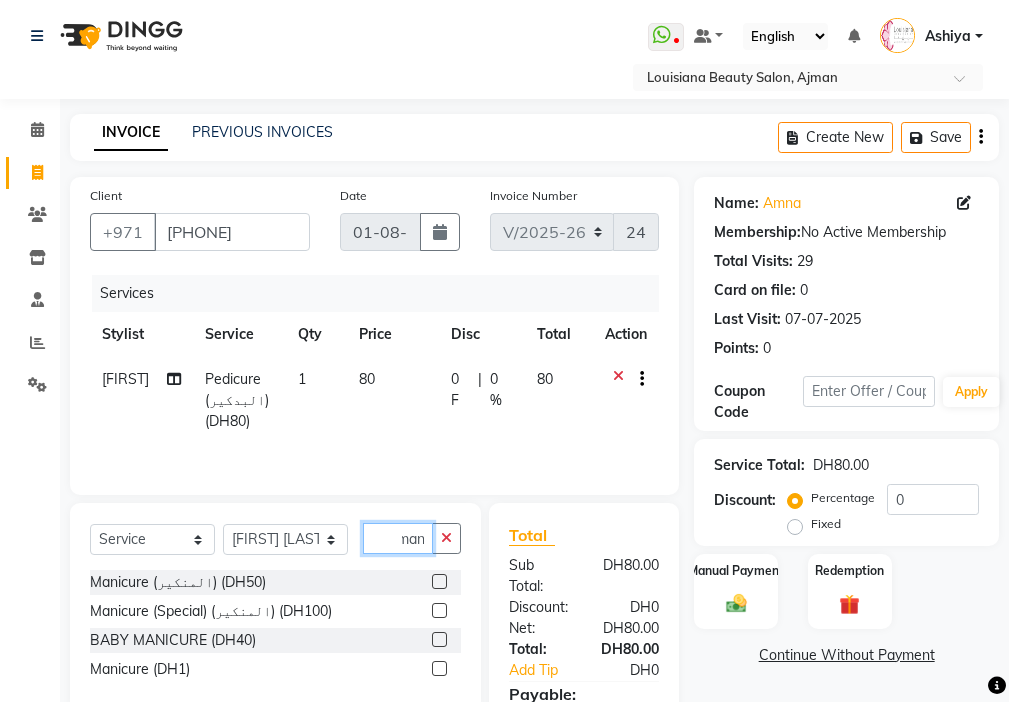 scroll, scrollTop: 0, scrollLeft: 9, axis: horizontal 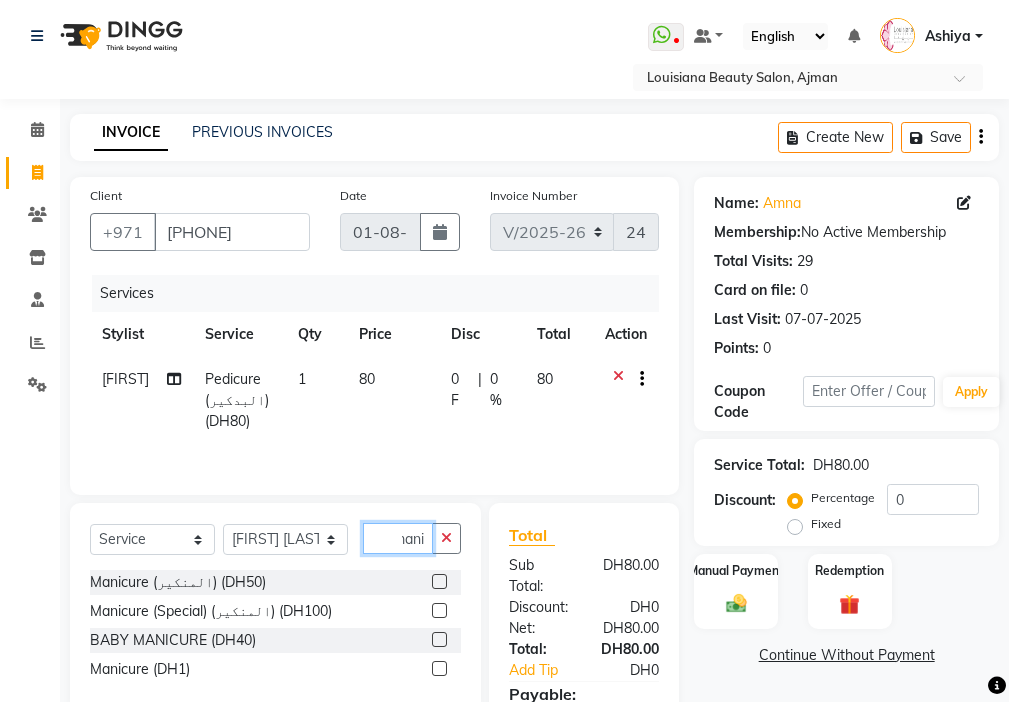 type on "mani" 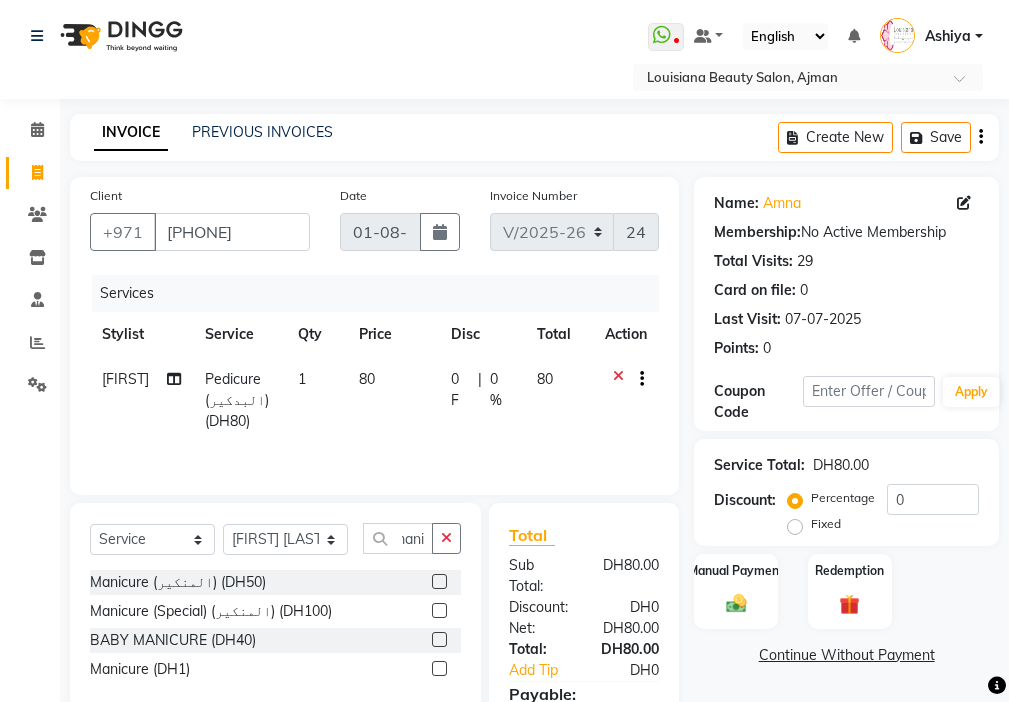 click 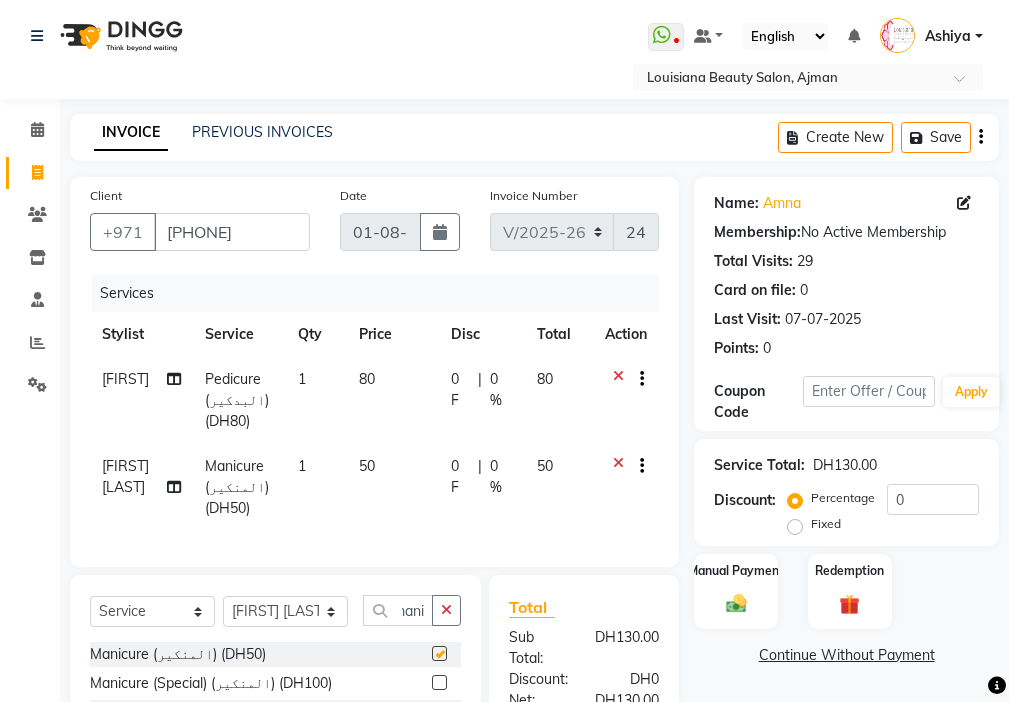 scroll, scrollTop: 0, scrollLeft: 0, axis: both 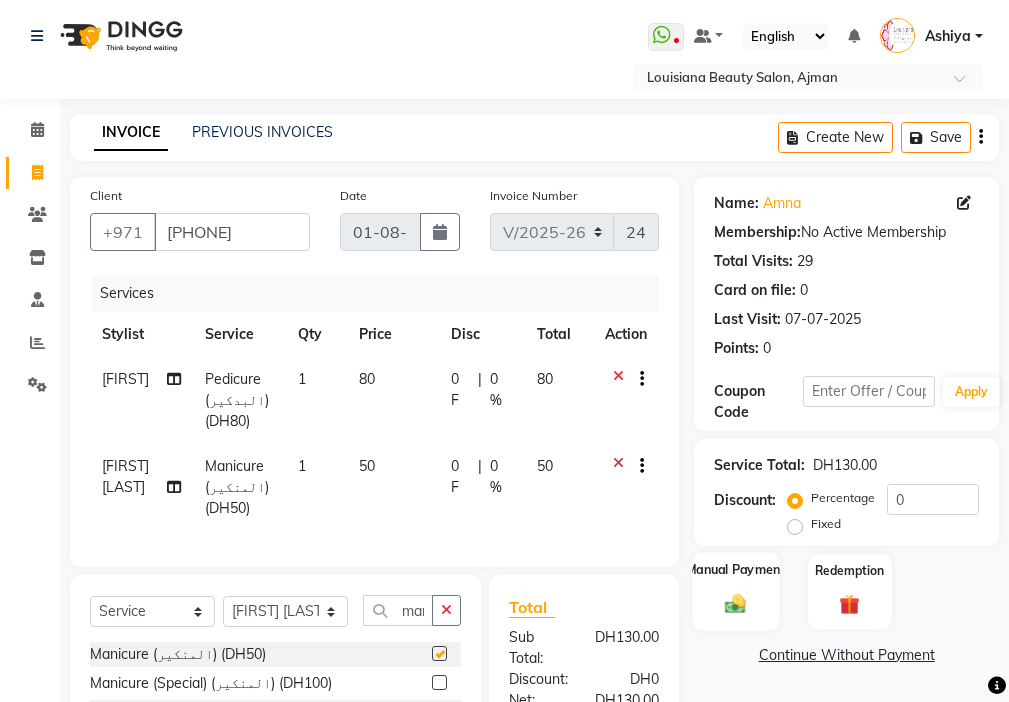 click on "Manual Payment" 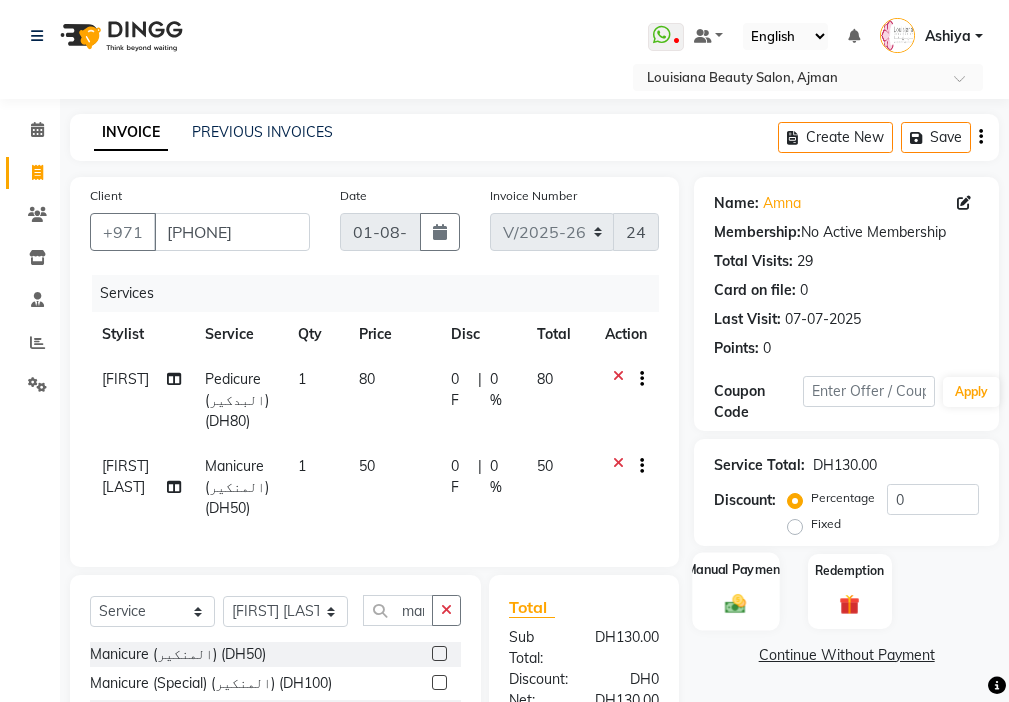 checkbox on "false" 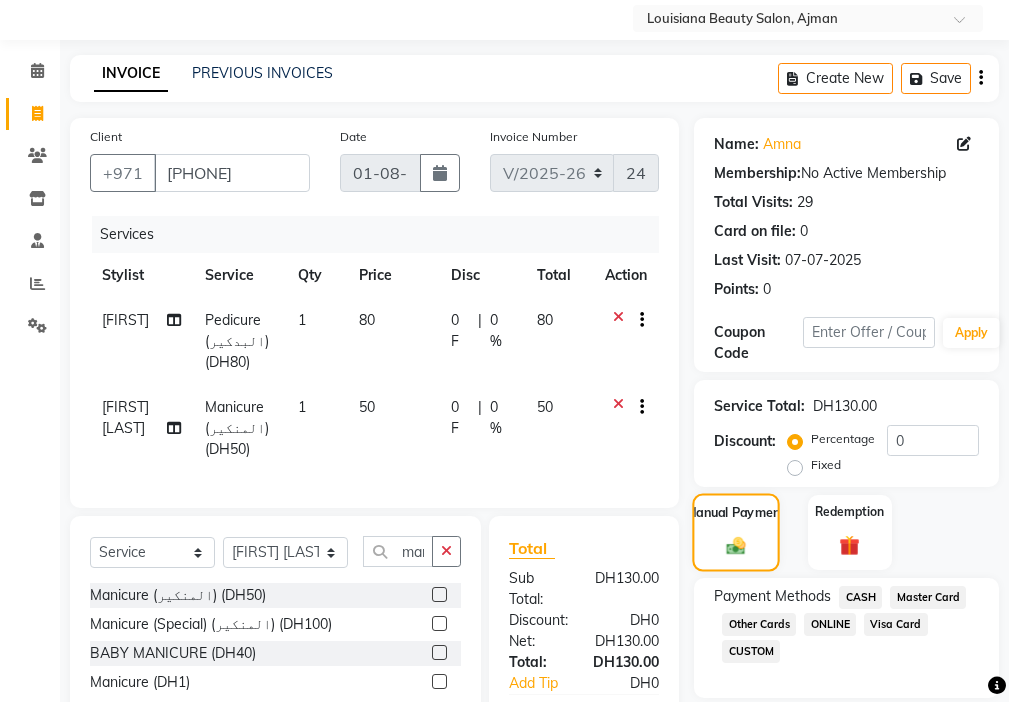 scroll, scrollTop: 236, scrollLeft: 0, axis: vertical 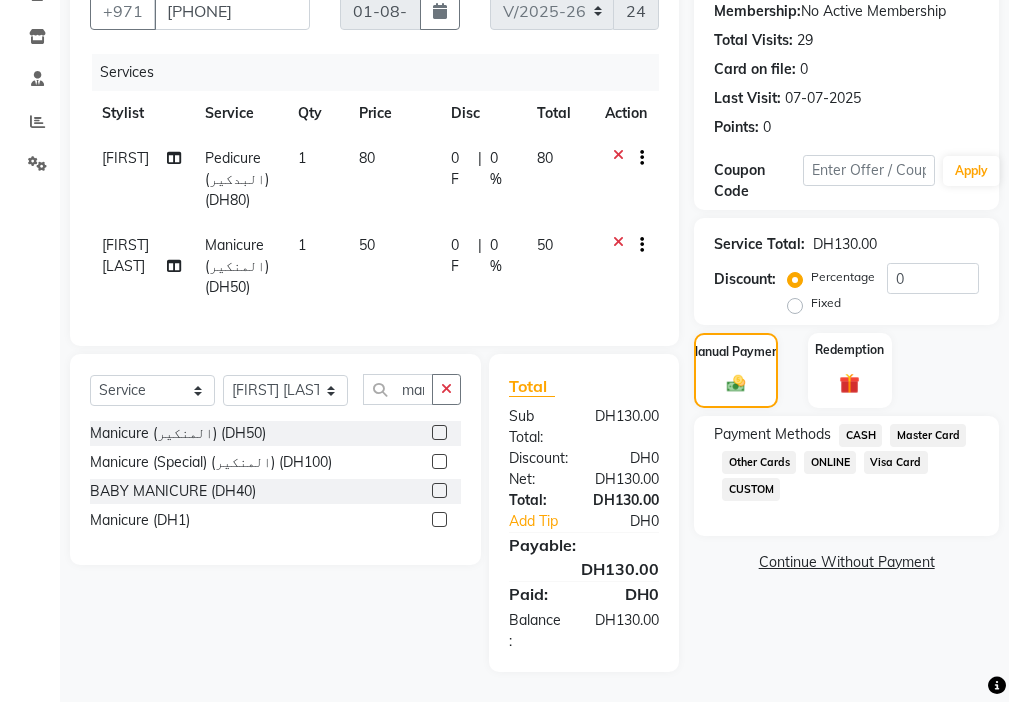click on "Visa Card" 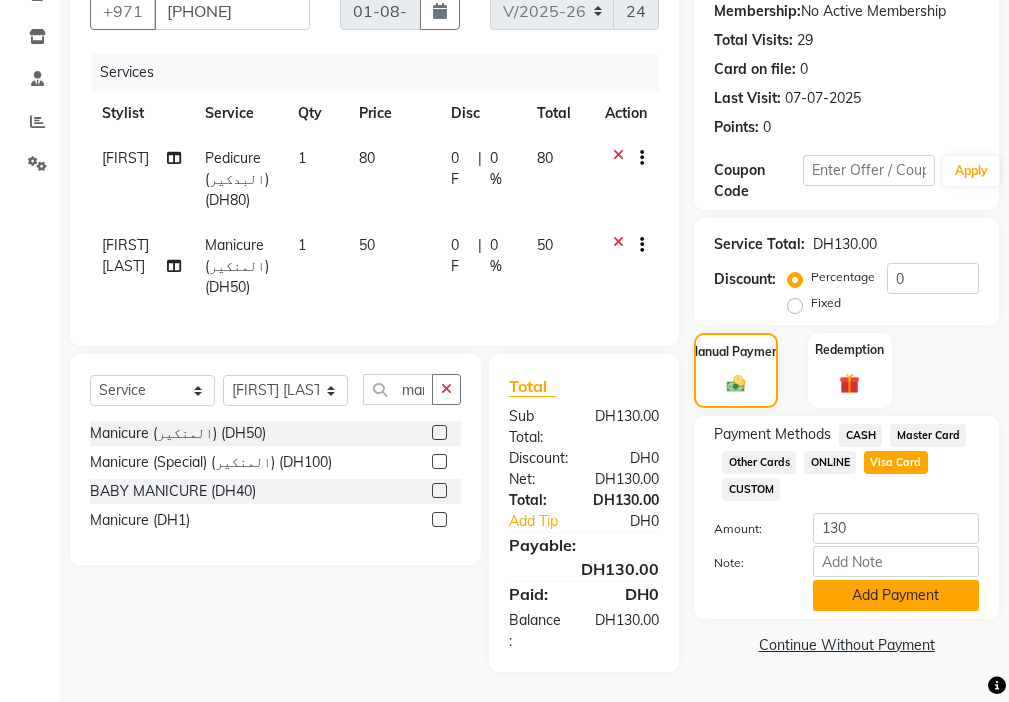 click on "Add Payment" 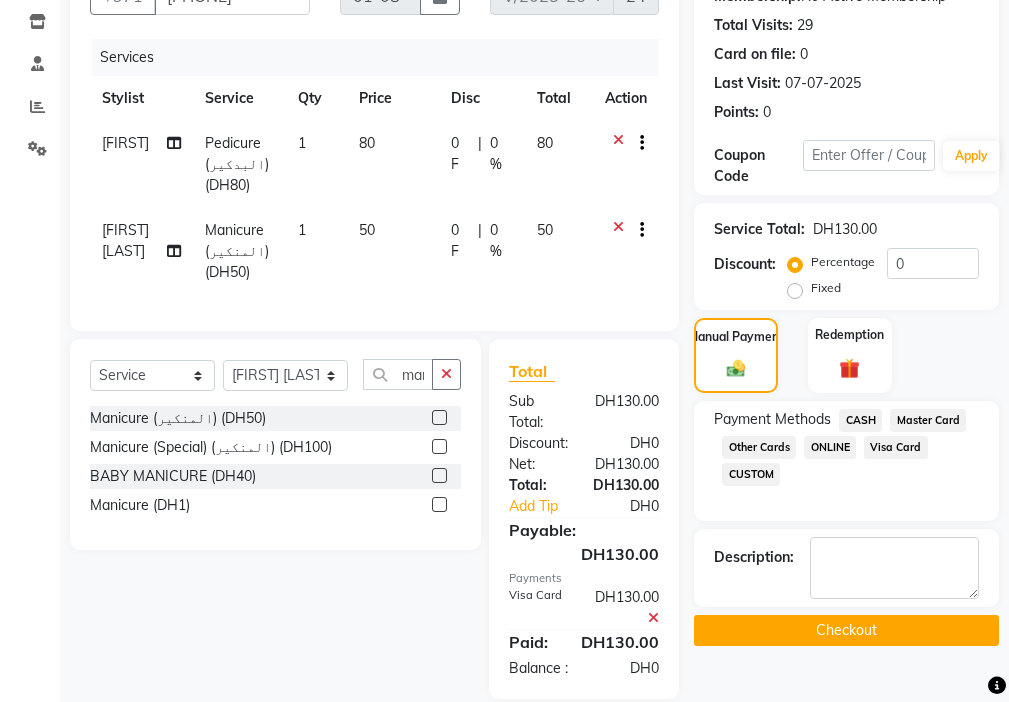 click on "Checkout" 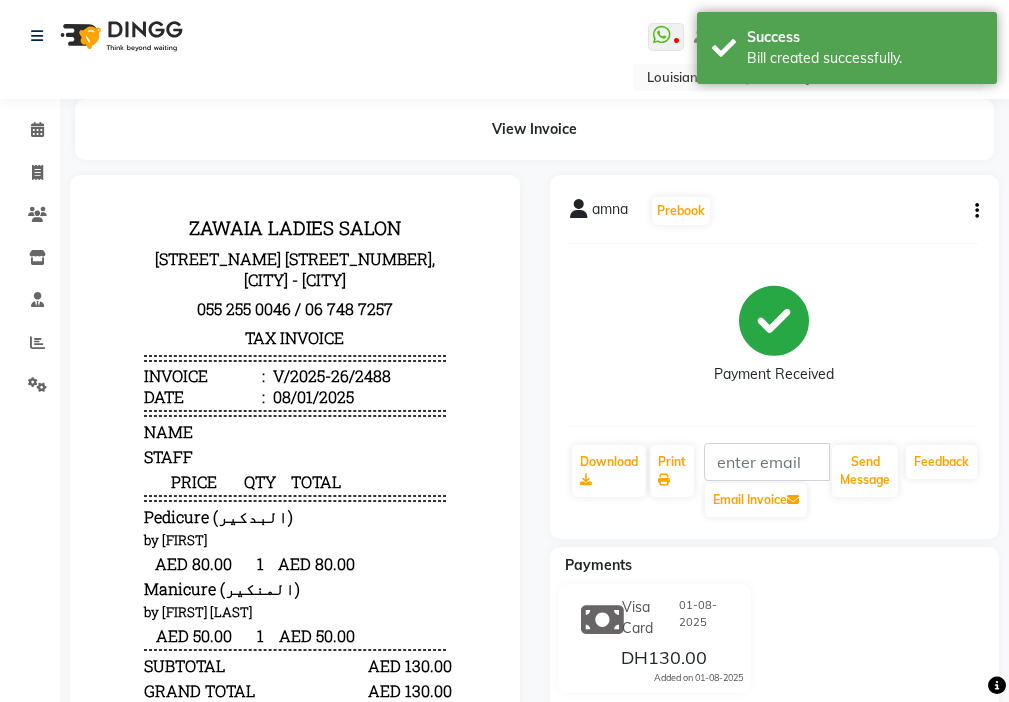 scroll, scrollTop: 0, scrollLeft: 0, axis: both 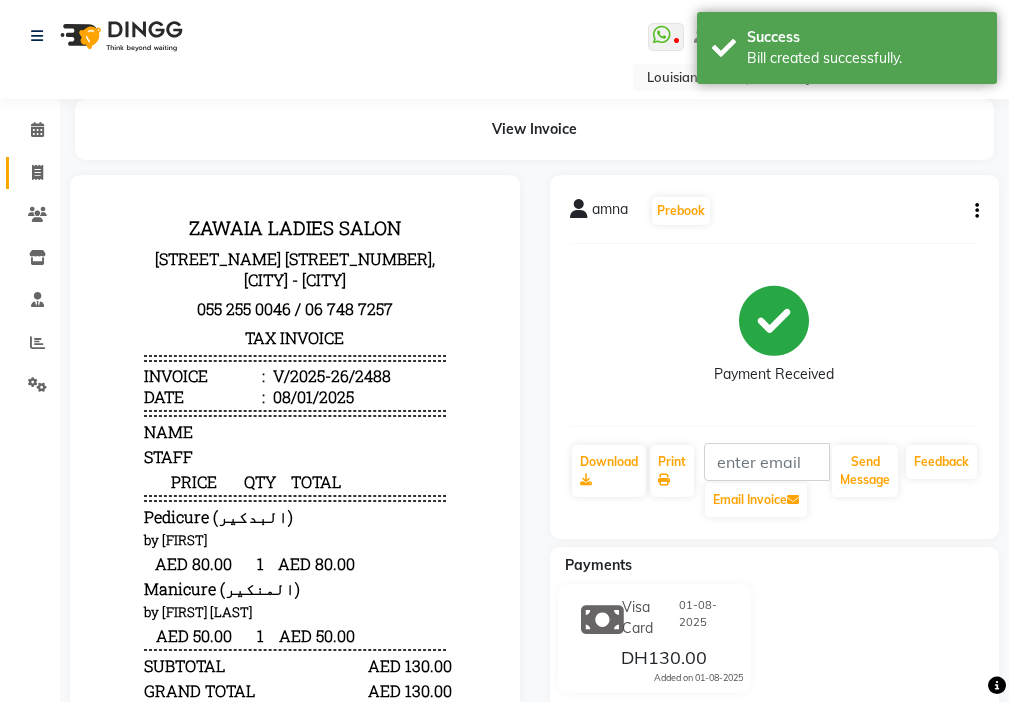 click 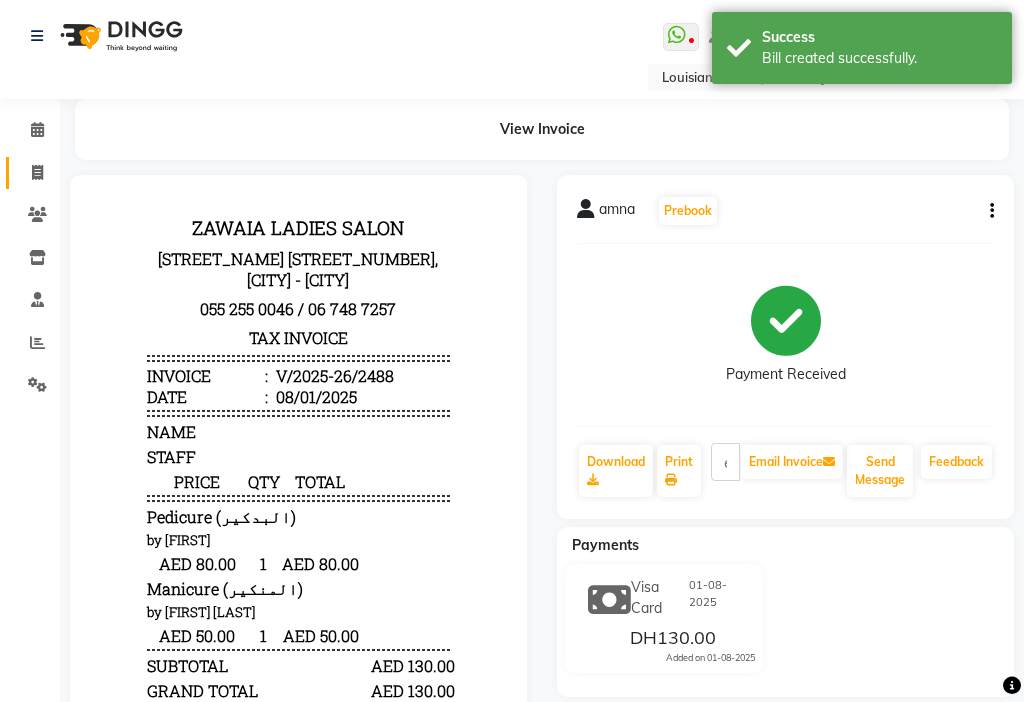 select on "service" 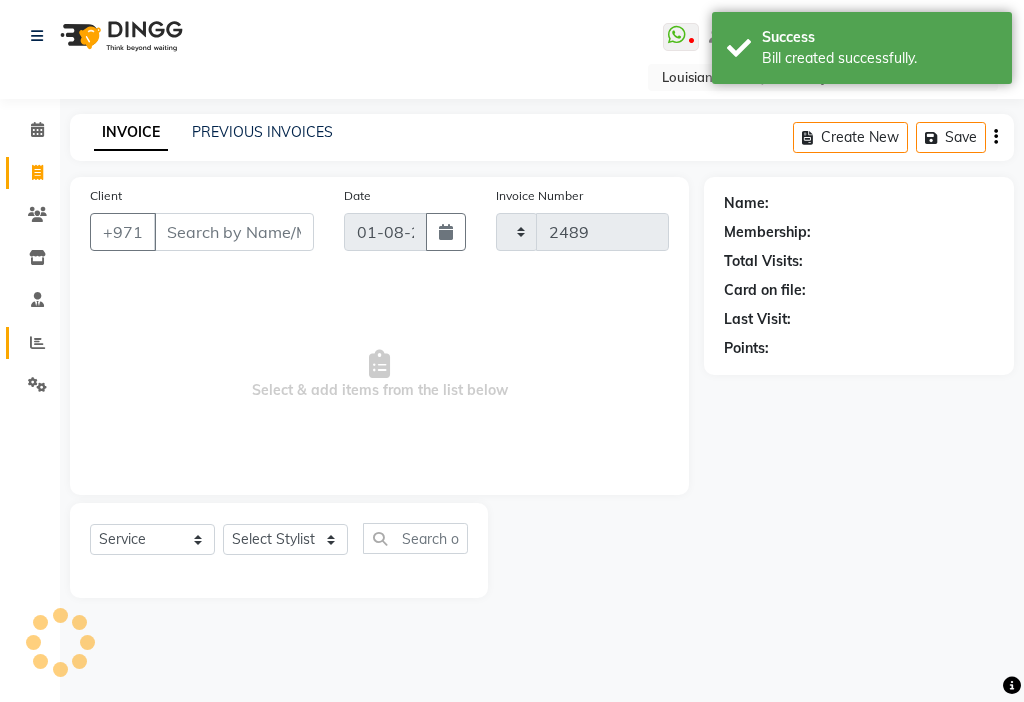 click 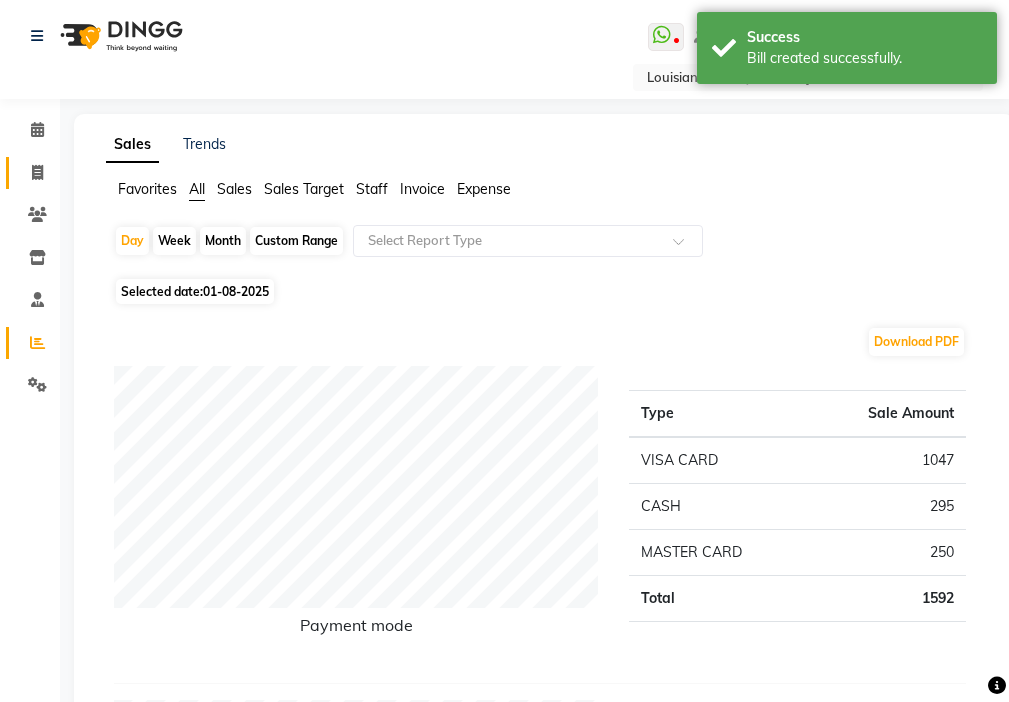 click 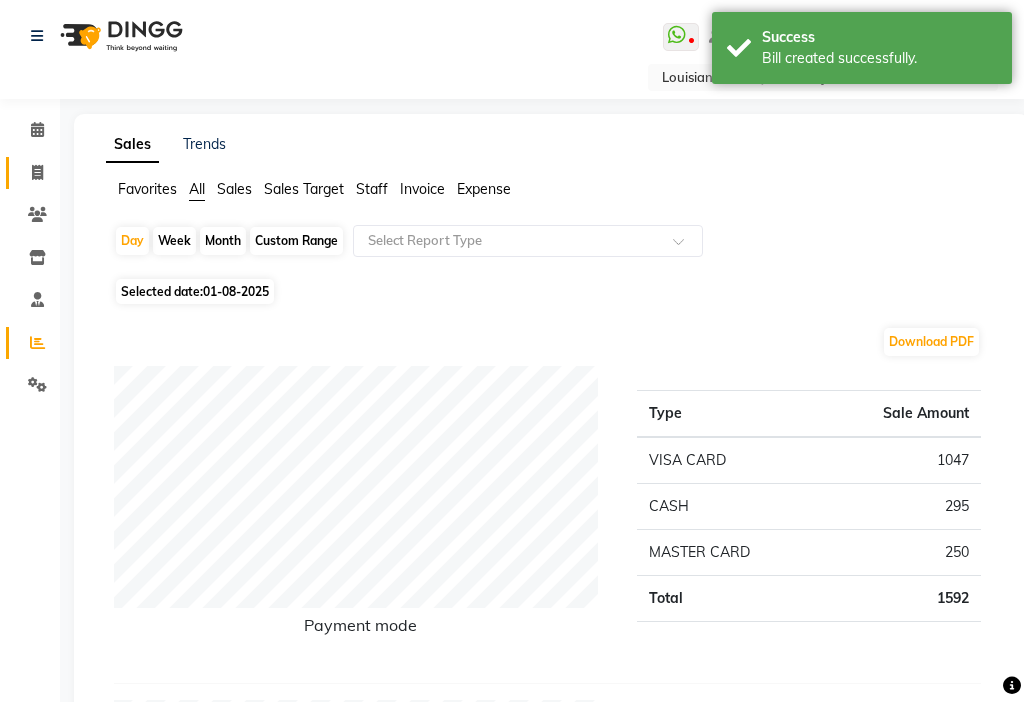 select on "637" 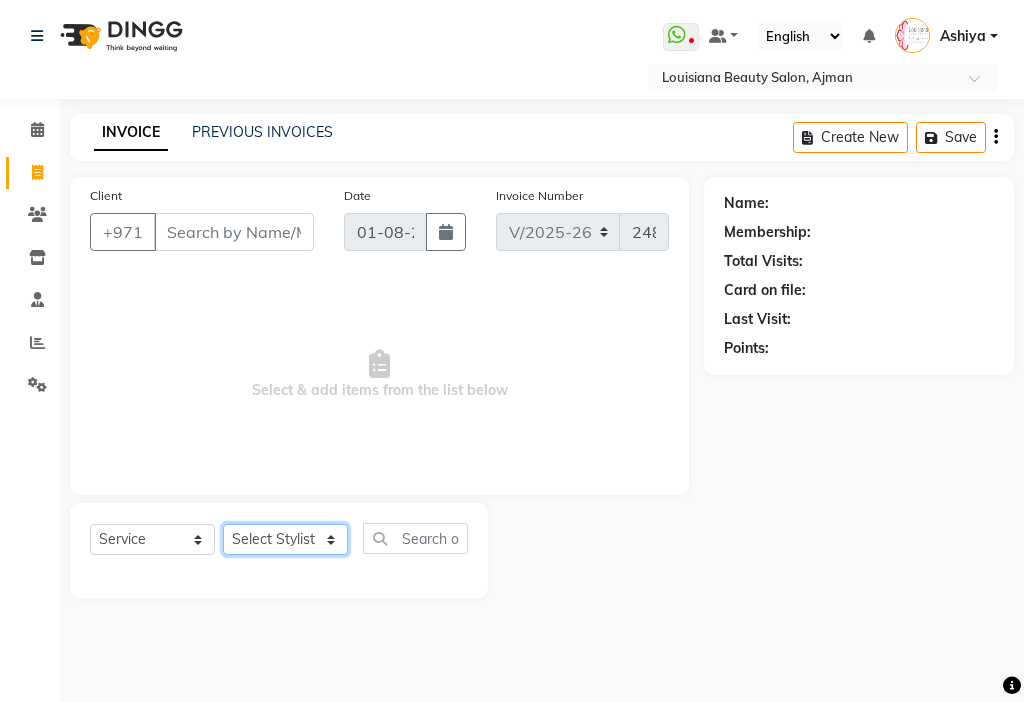click on "Select Stylist [FIRST] Ambika [FIRST] [FIRST] Ashiya Cashier [FIRST] [LAST] Geanna Halima Hanan Kbina Madam mamta Parina sabita Sanket Gowda Shaili Tara Tigist" 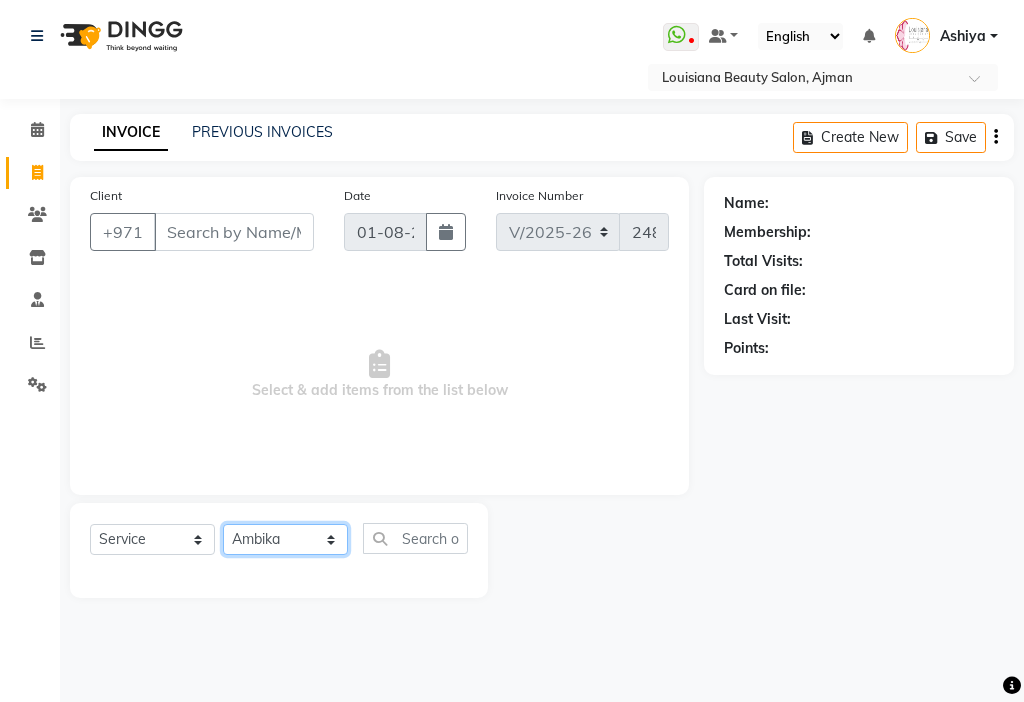 click on "Select Stylist [FIRST] Ambika [FIRST] [FIRST] Ashiya Cashier [FIRST] [LAST] Geanna Halima Hanan Kbina Madam mamta Parina sabita Sanket Gowda Shaili Tara Tigist" 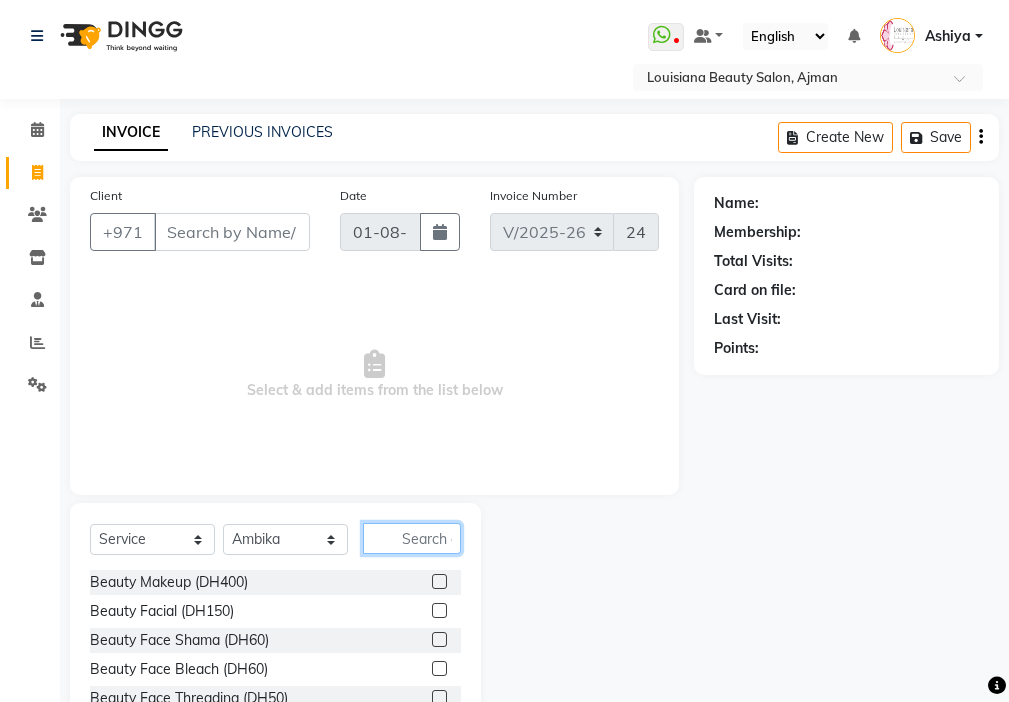 click 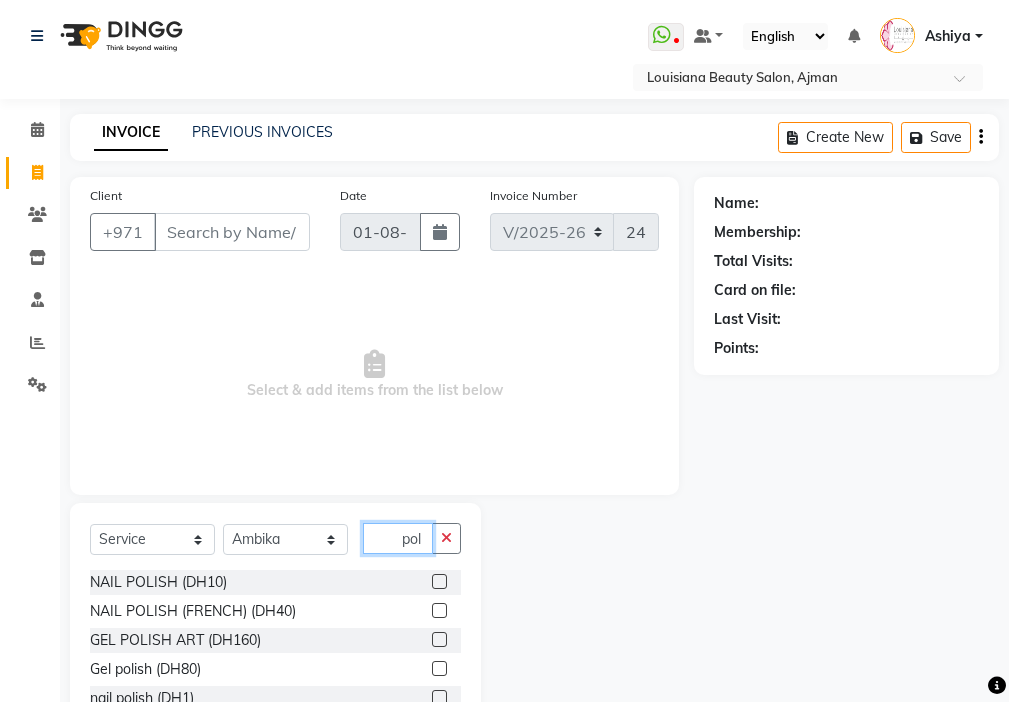 type on "pol" 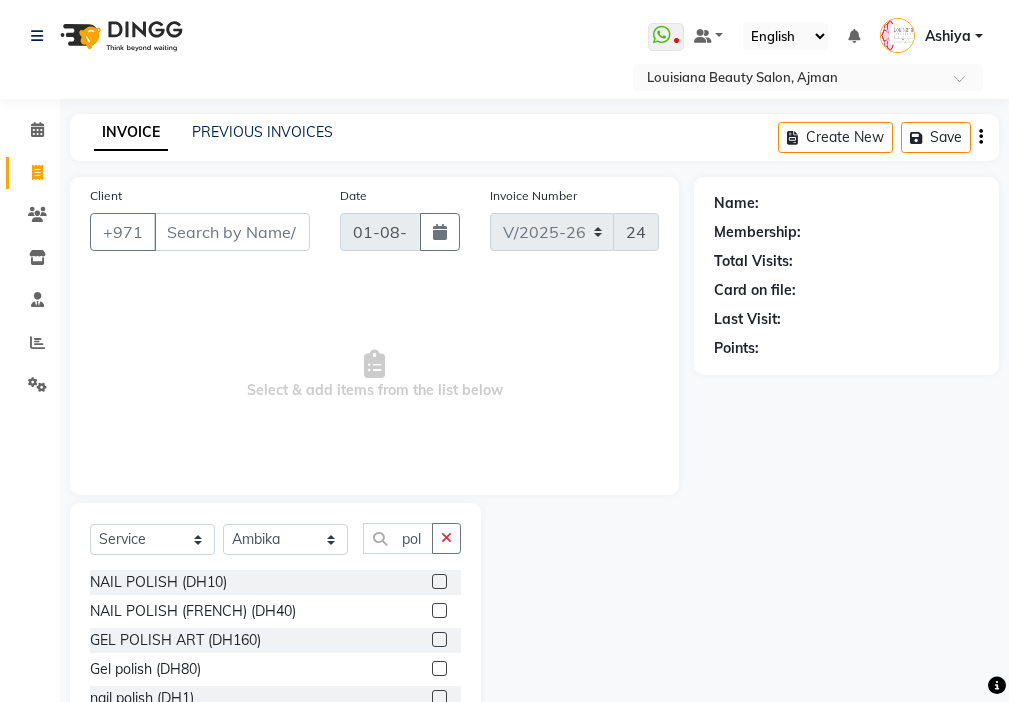 click 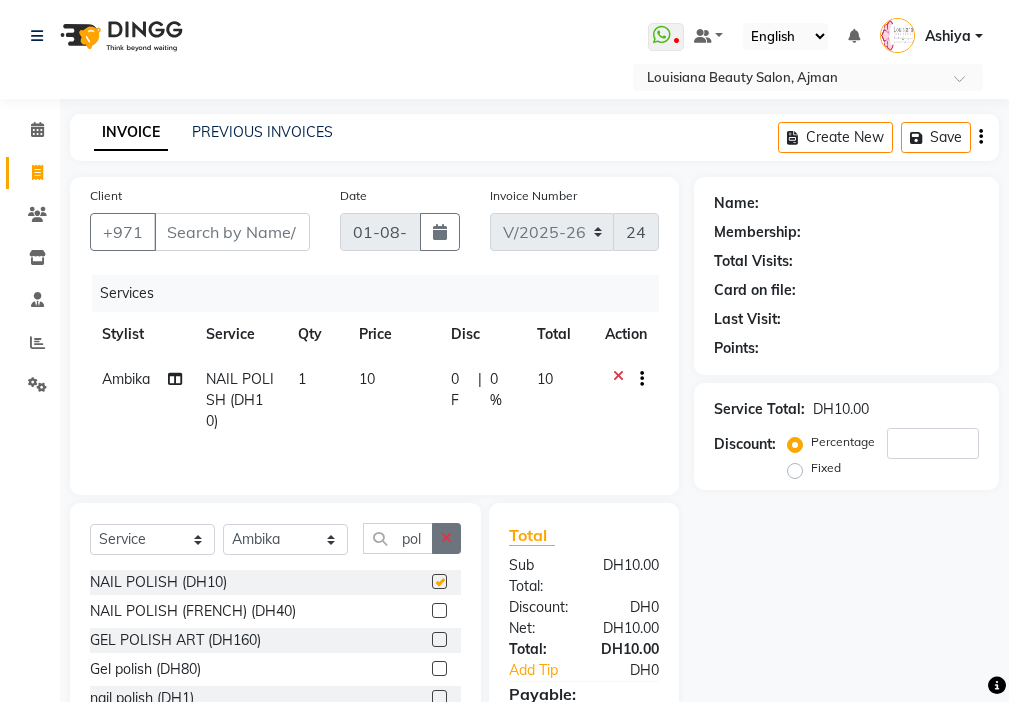 click 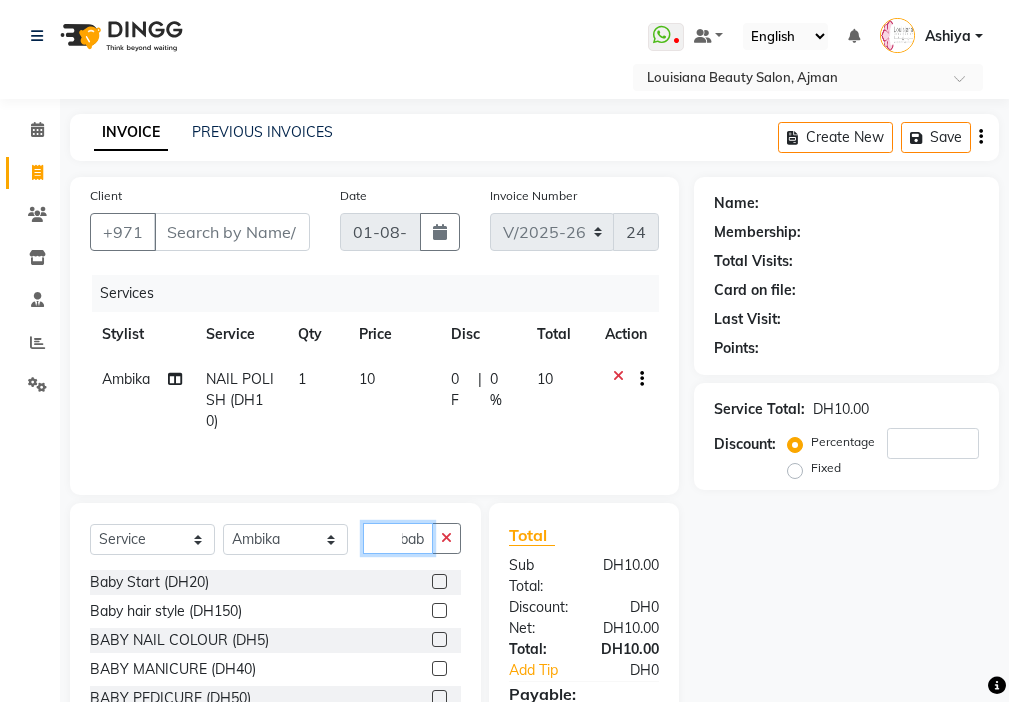 scroll, scrollTop: 0, scrollLeft: 9, axis: horizontal 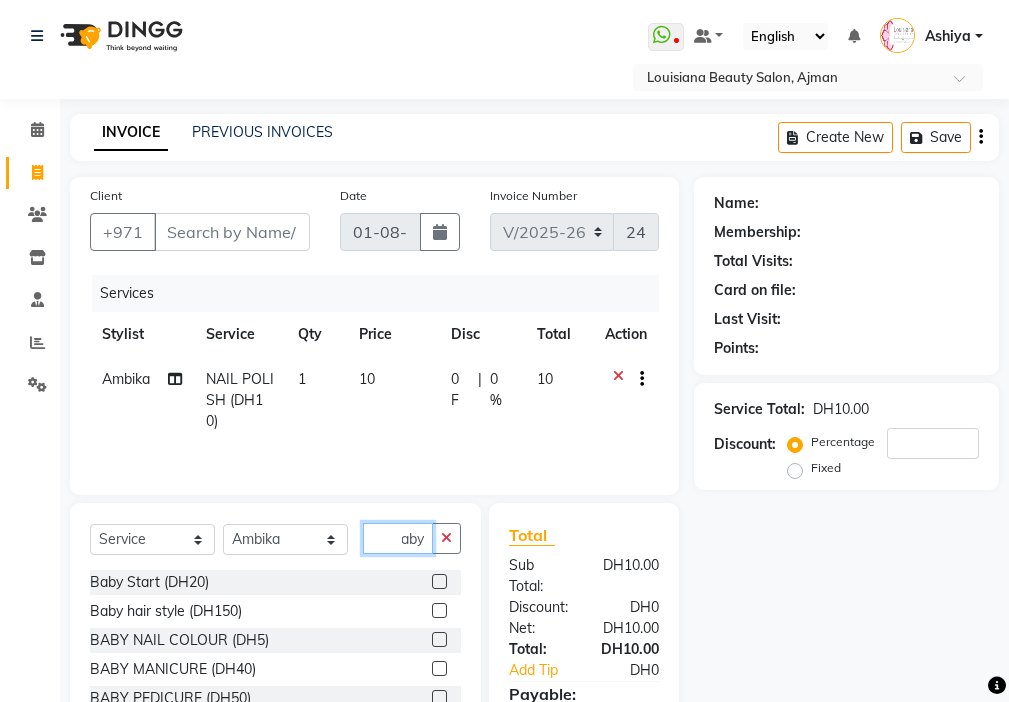 type on "baby" 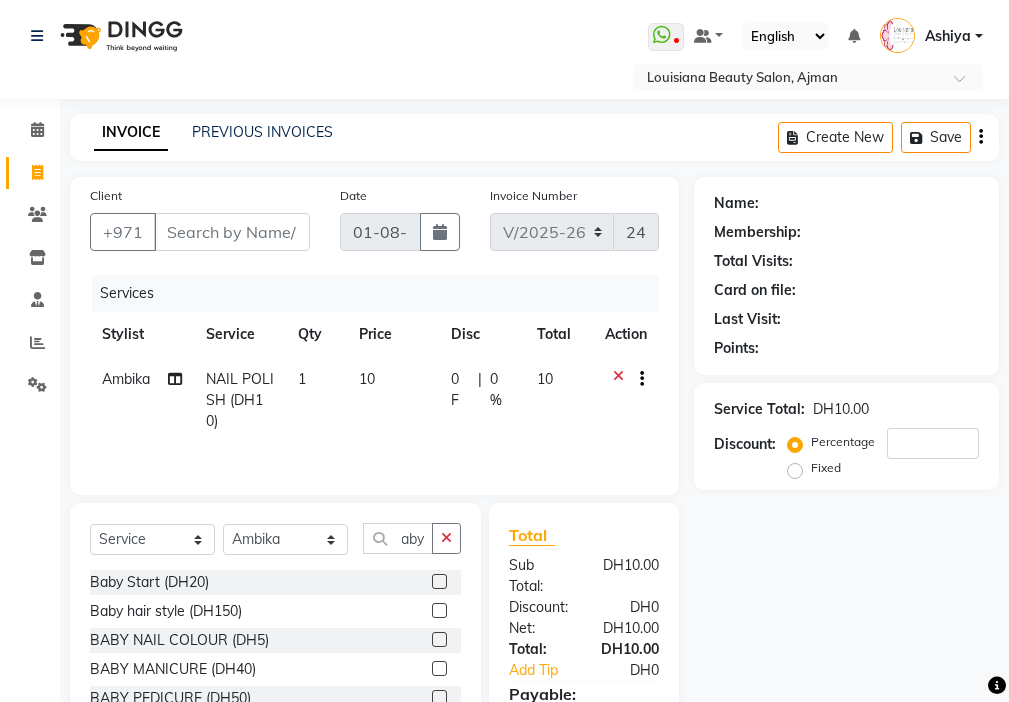 click 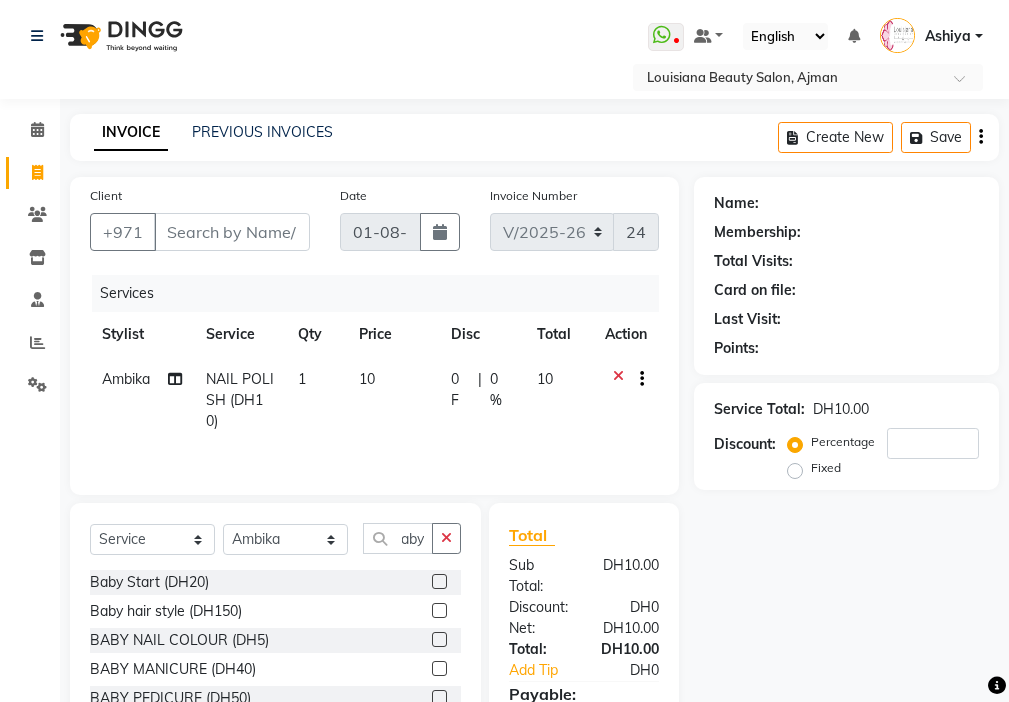 click at bounding box center [438, 640] 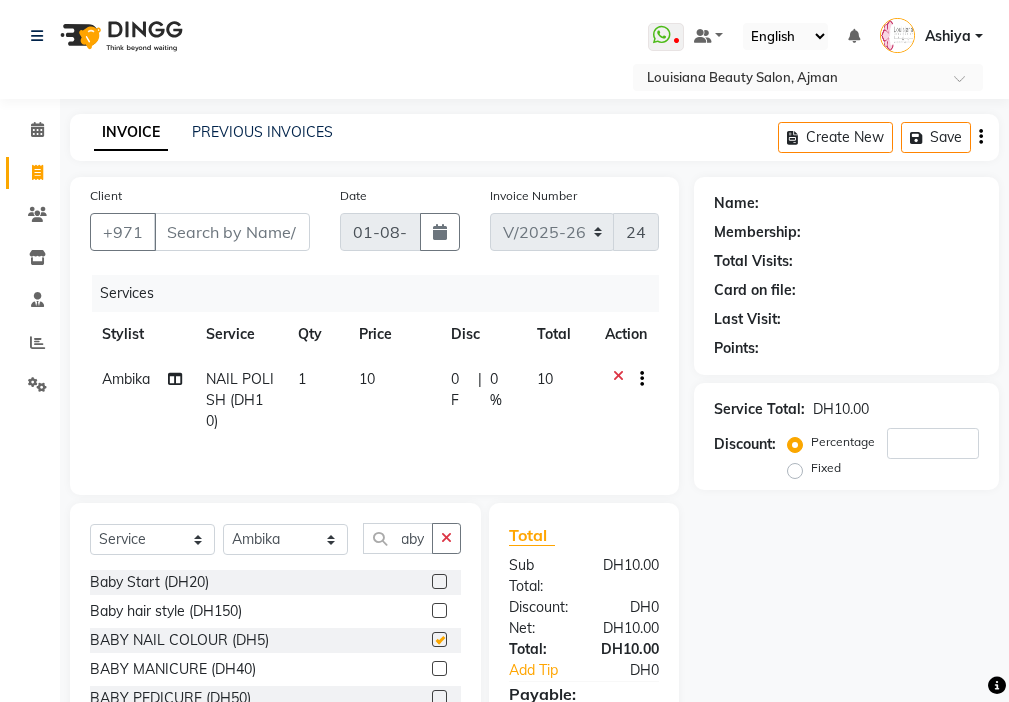 scroll, scrollTop: 0, scrollLeft: 0, axis: both 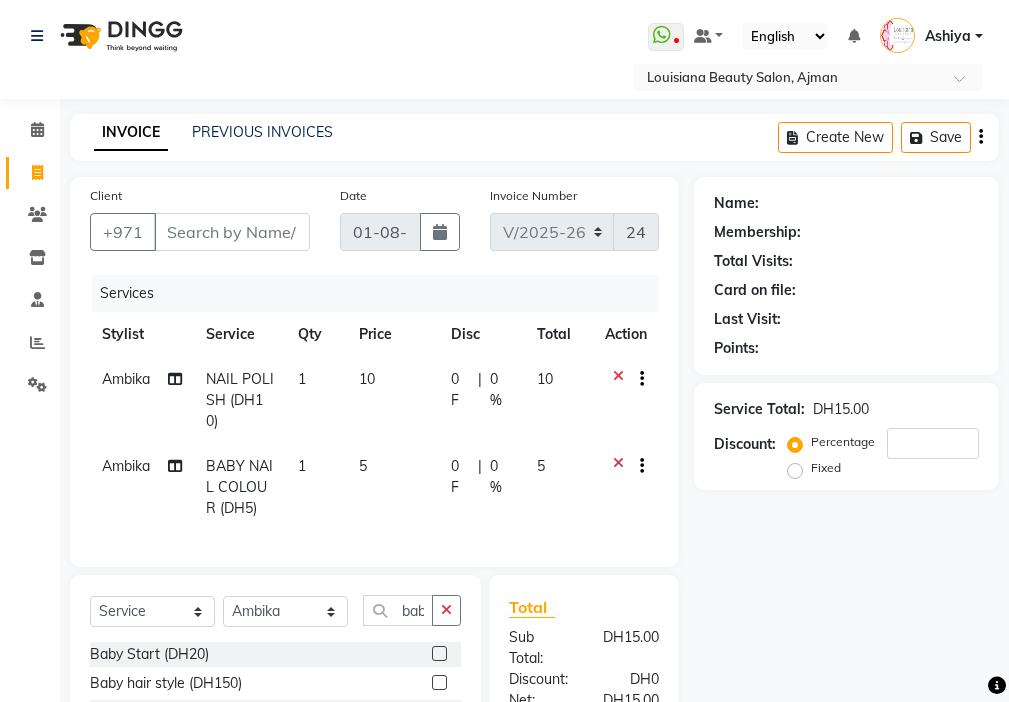checkbox on "false" 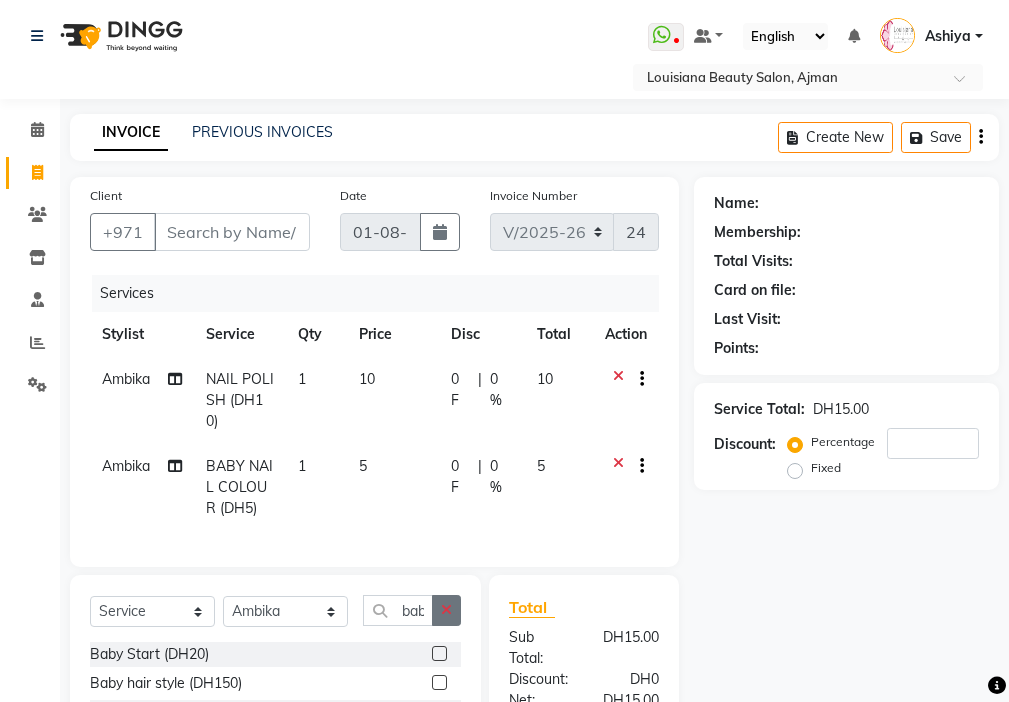 click 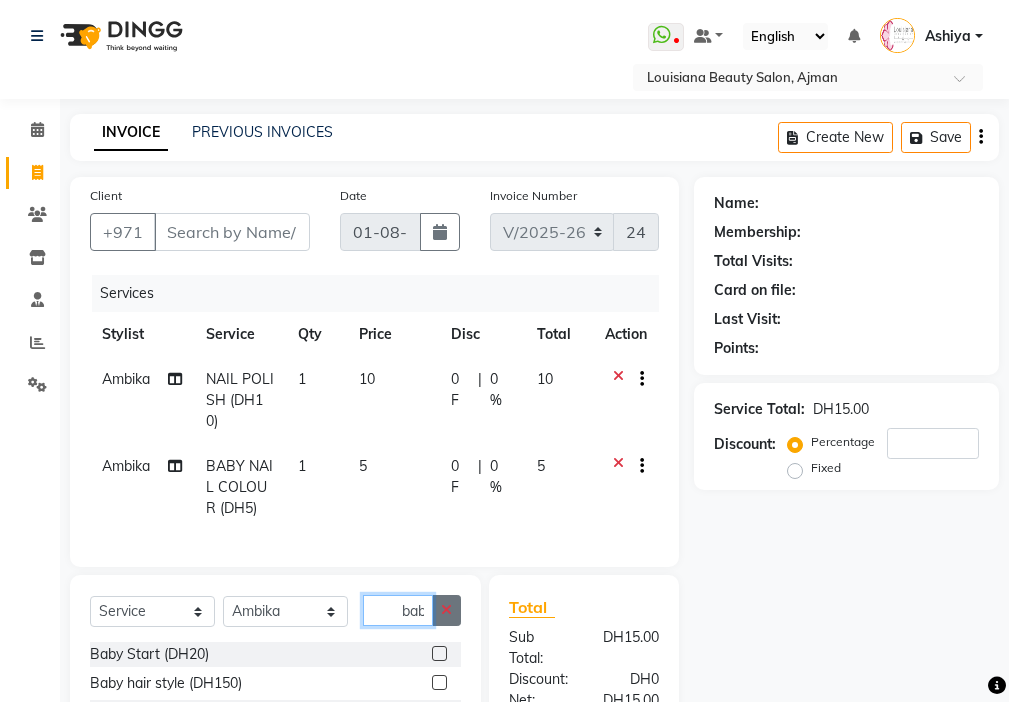 type 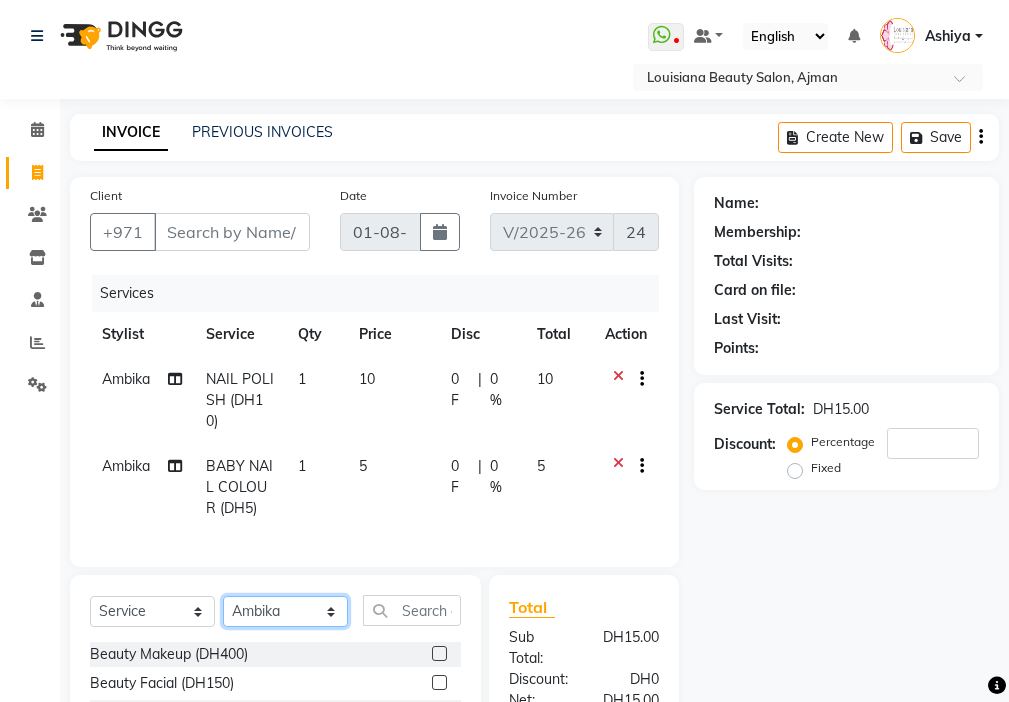 click on "Select Stylist [FIRST] Ambika [FIRST] [FIRST] Ashiya Cashier [FIRST] [LAST] Geanna Halima Hanan Kbina Madam mamta Parina sabita Sanket Gowda Shaili Tara Tigist" 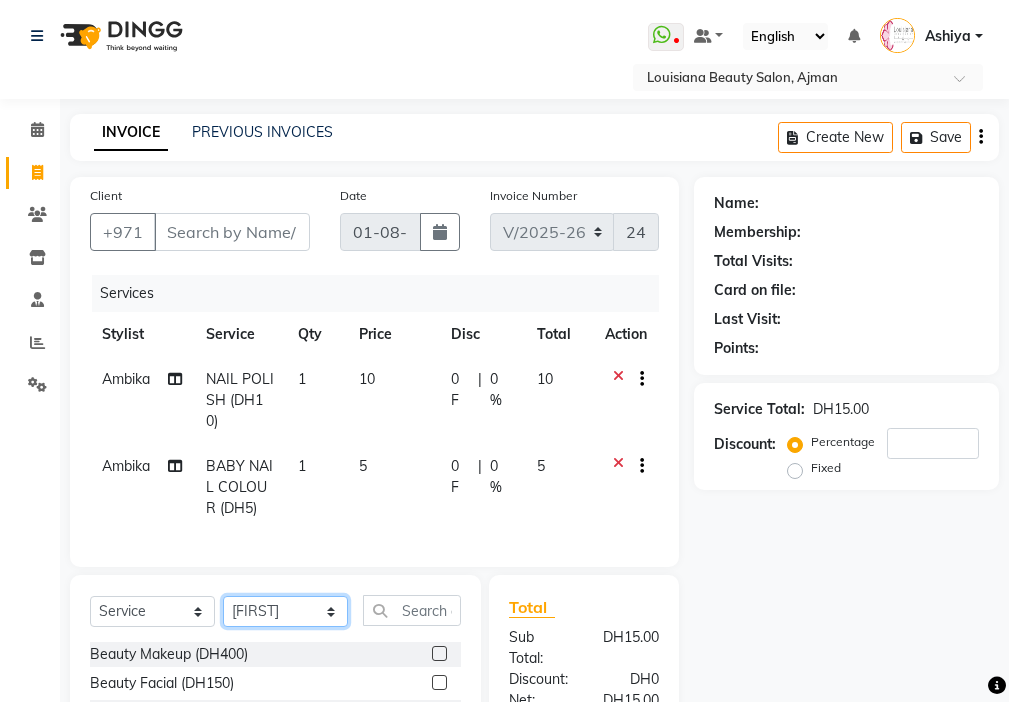 click on "Select Stylist [FIRST] Ambika [FIRST] [FIRST] Ashiya Cashier [FIRST] [LAST] Geanna Halima Hanan Kbina Madam mamta Parina sabita Sanket Gowda Shaili Tara Tigist" 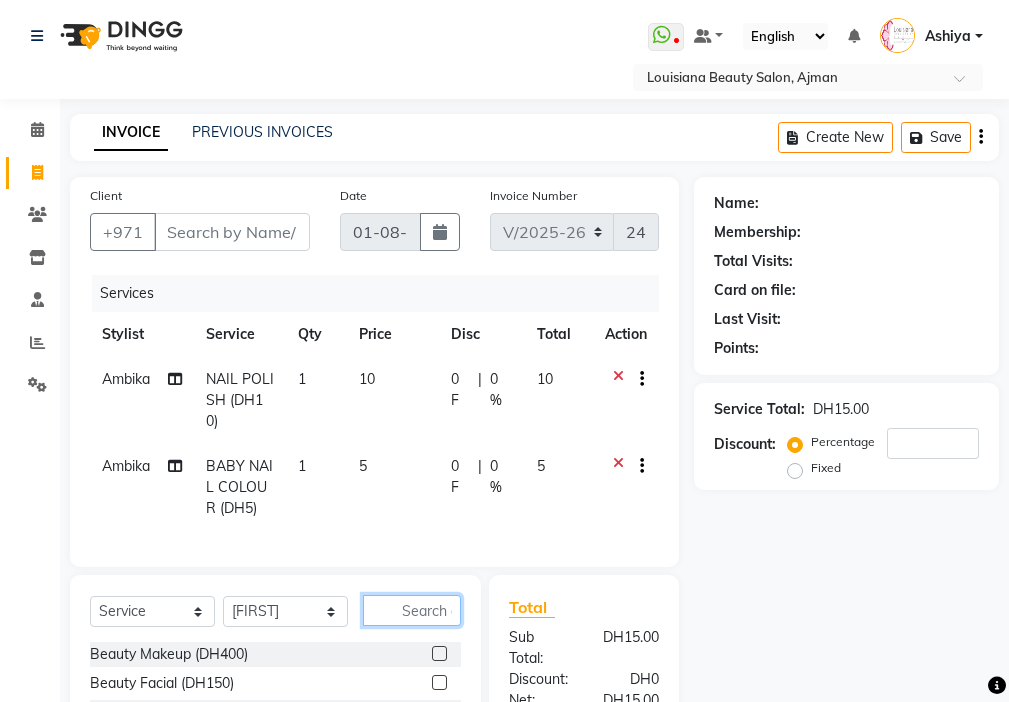click 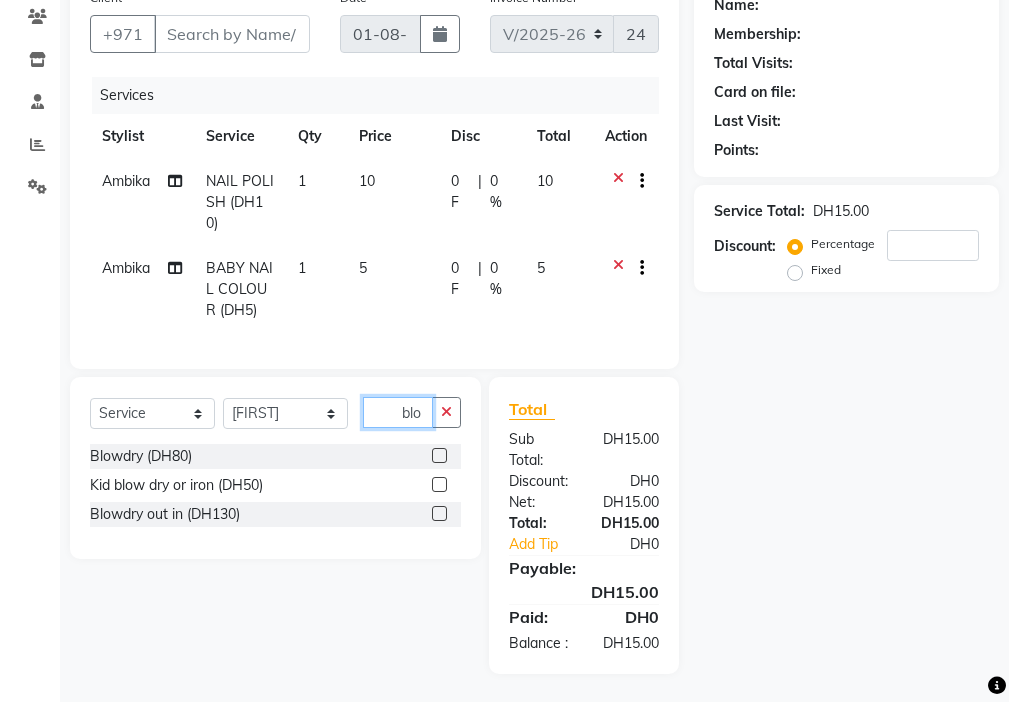 scroll, scrollTop: 236, scrollLeft: 0, axis: vertical 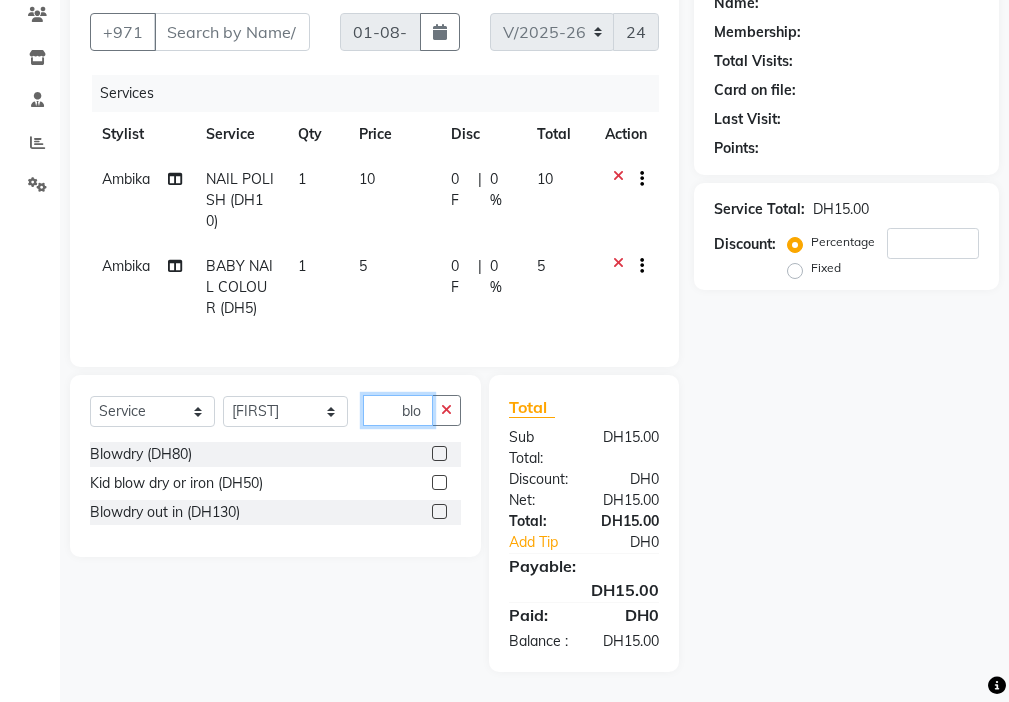 type on "blo" 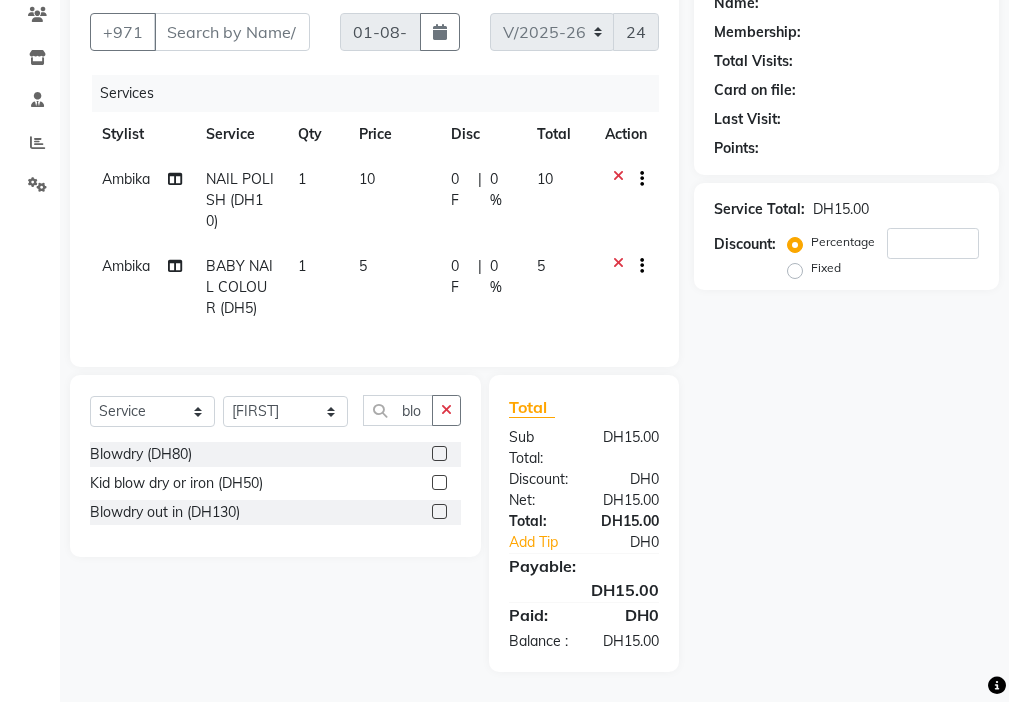 click 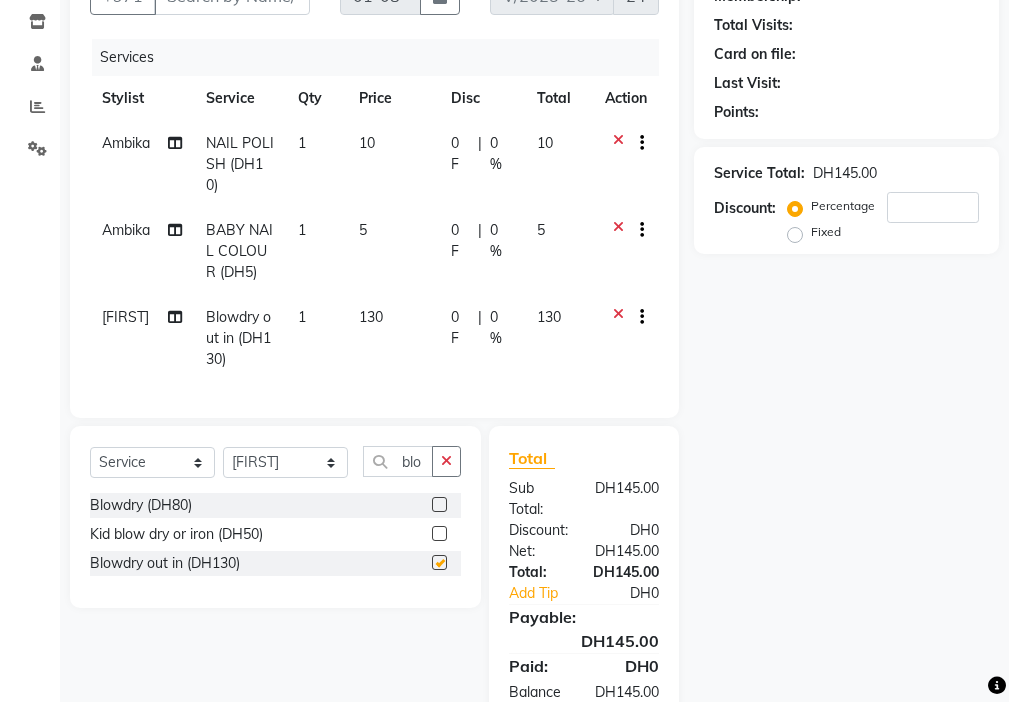 checkbox on "false" 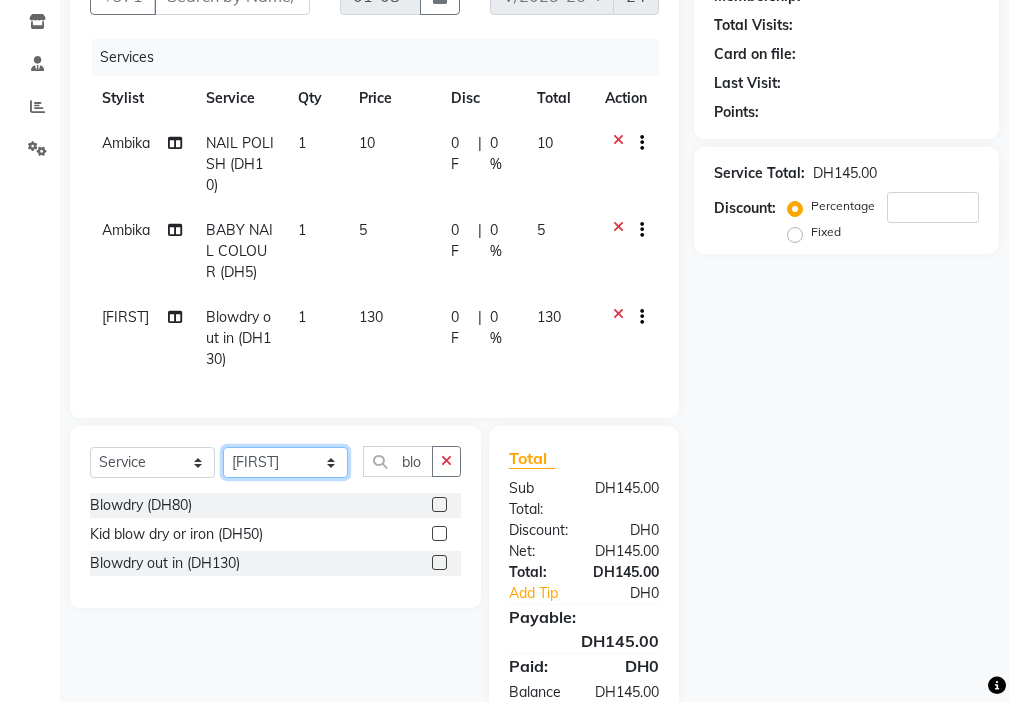 click on "Select Stylist [FIRST] Ambika [FIRST] [FIRST] Ashiya Cashier [FIRST] [LAST] Geanna Halima Hanan Kbina Madam mamta Parina sabita Sanket Gowda Shaili Tara Tigist" 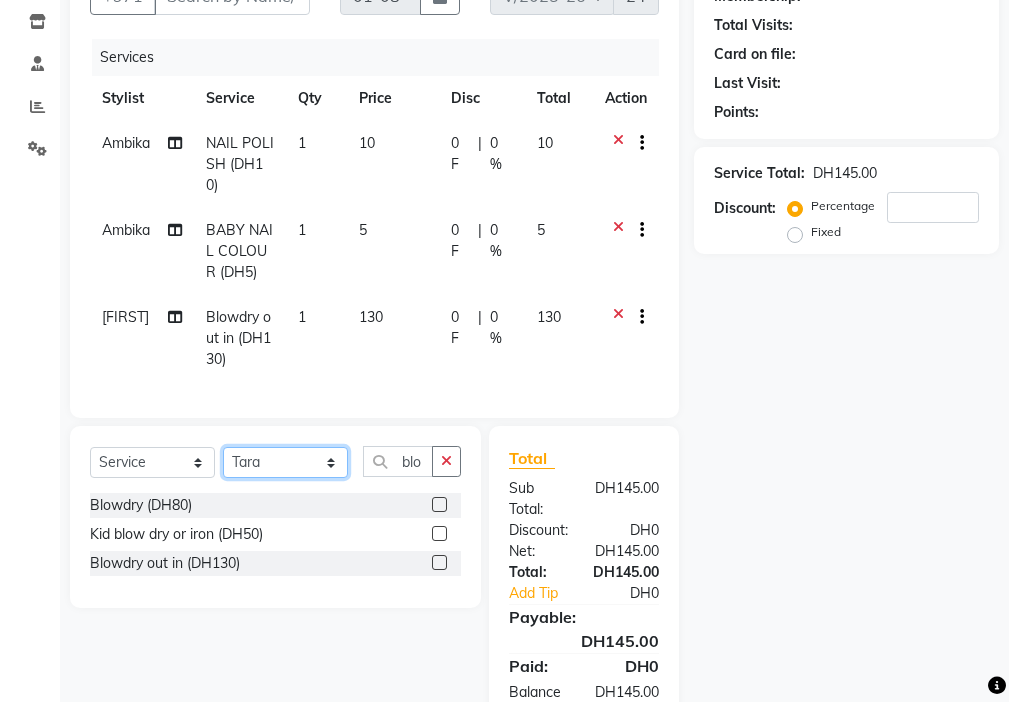 click on "Select Stylist [FIRST] Ambika [FIRST] [FIRST] Ashiya Cashier [FIRST] [LAST] Geanna Halima Hanan Kbina Madam mamta Parina sabita Sanket Gowda Shaili Tara Tigist" 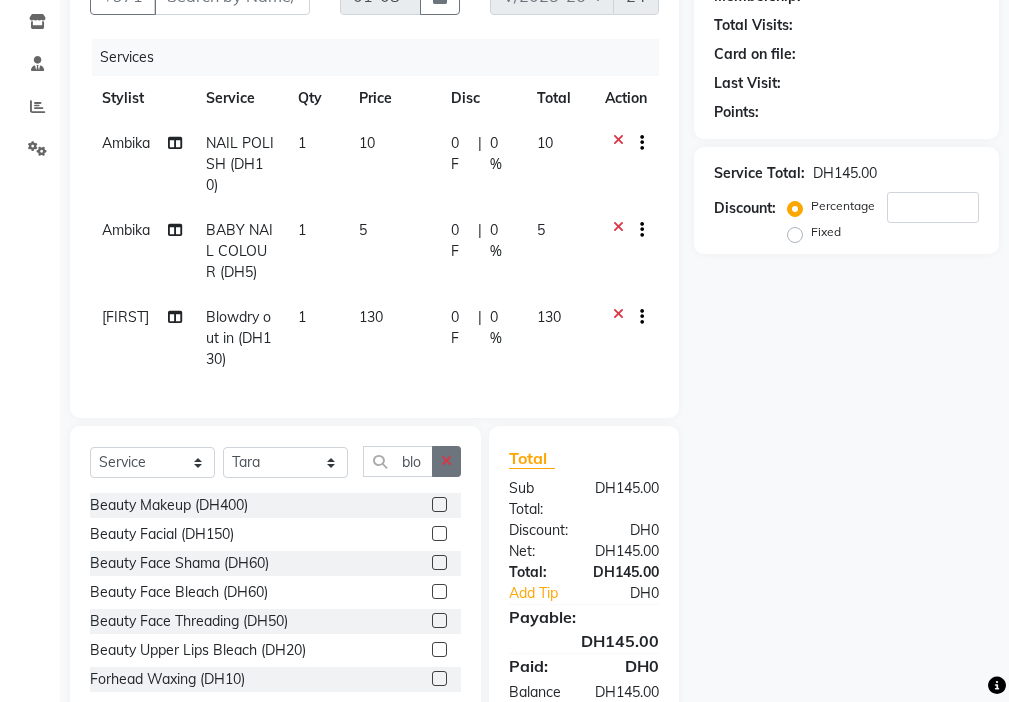click 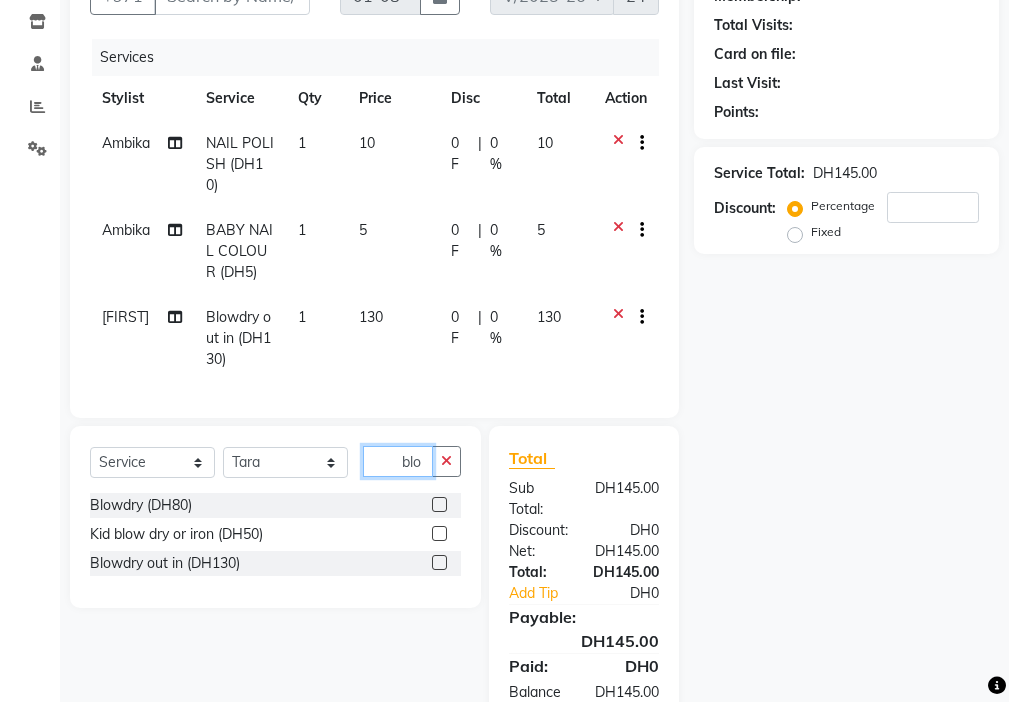 type on "blo" 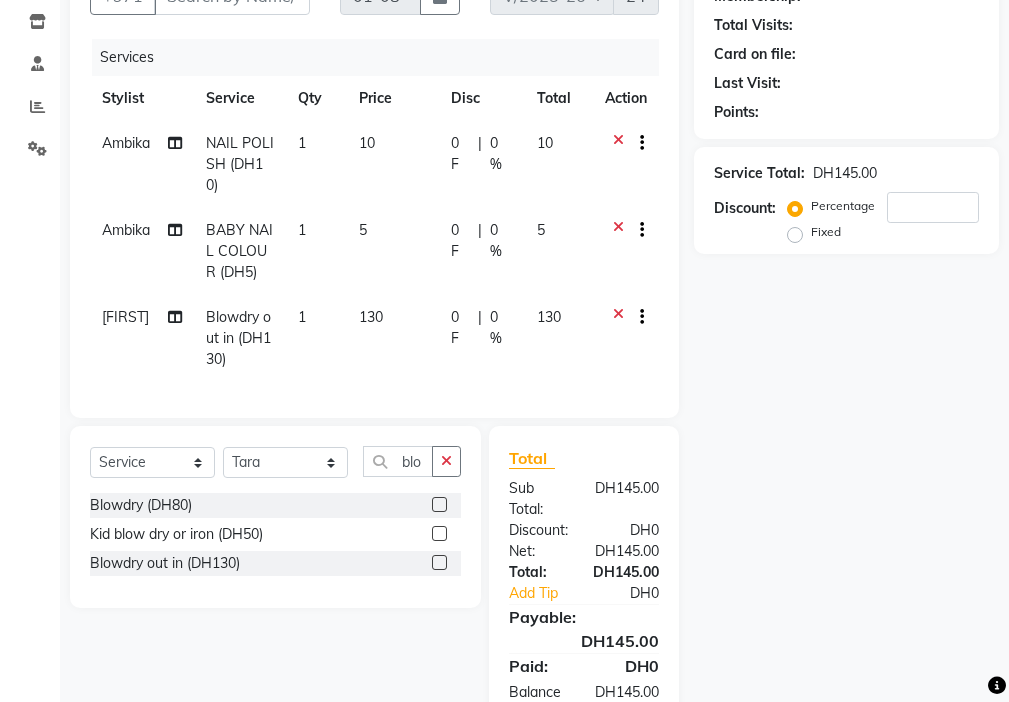 click 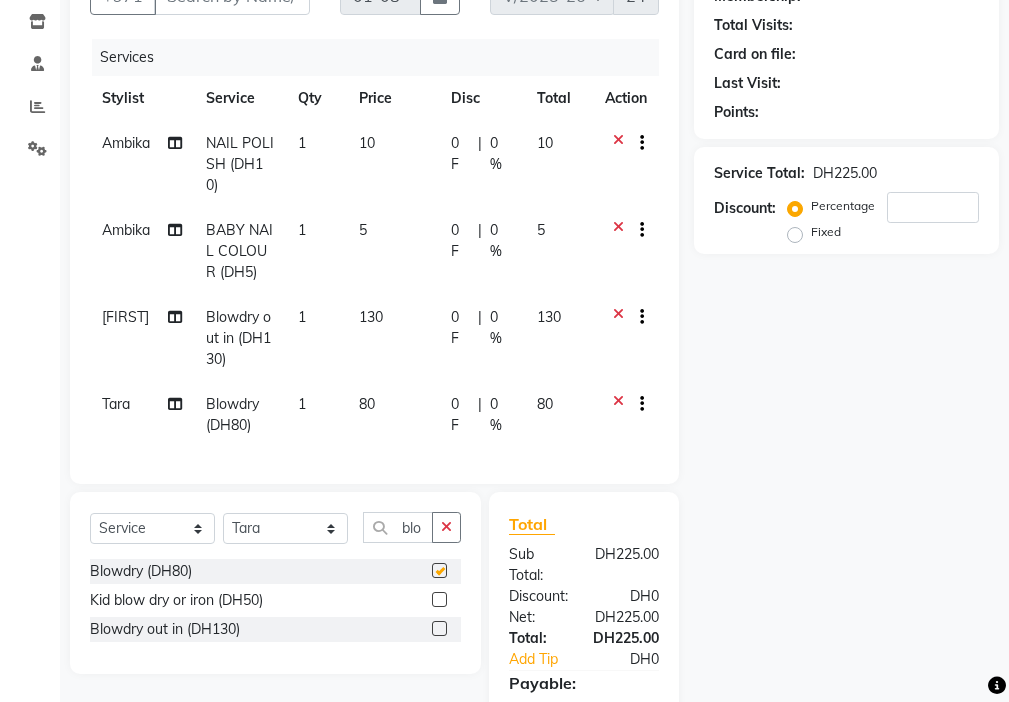 checkbox on "false" 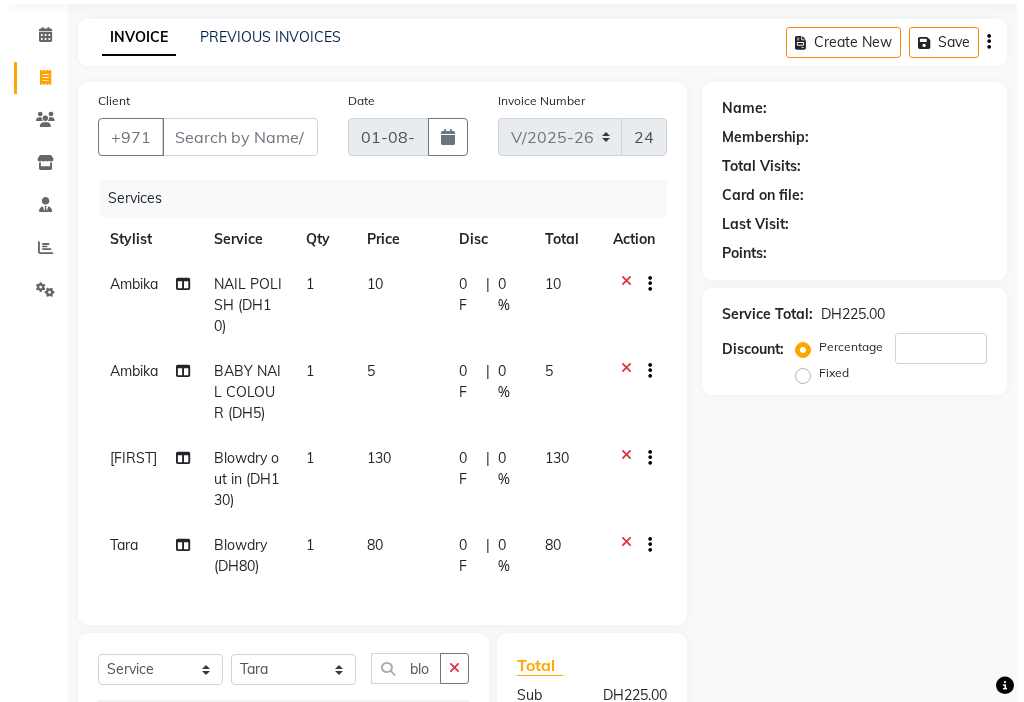 scroll, scrollTop: 86, scrollLeft: 0, axis: vertical 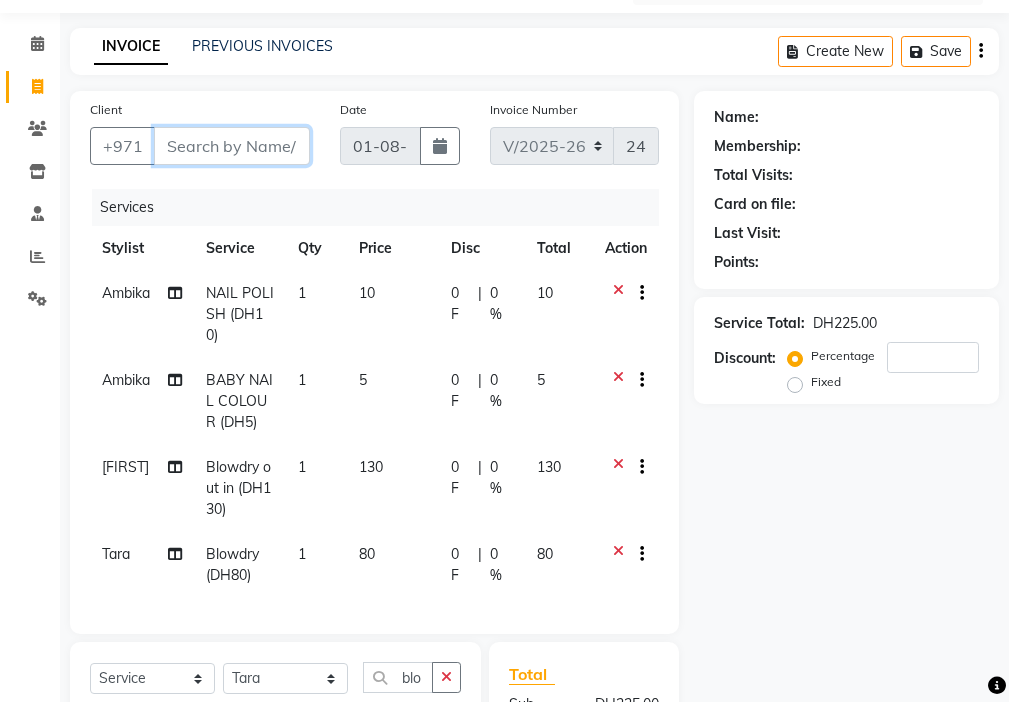 click on "Client" at bounding box center [232, 146] 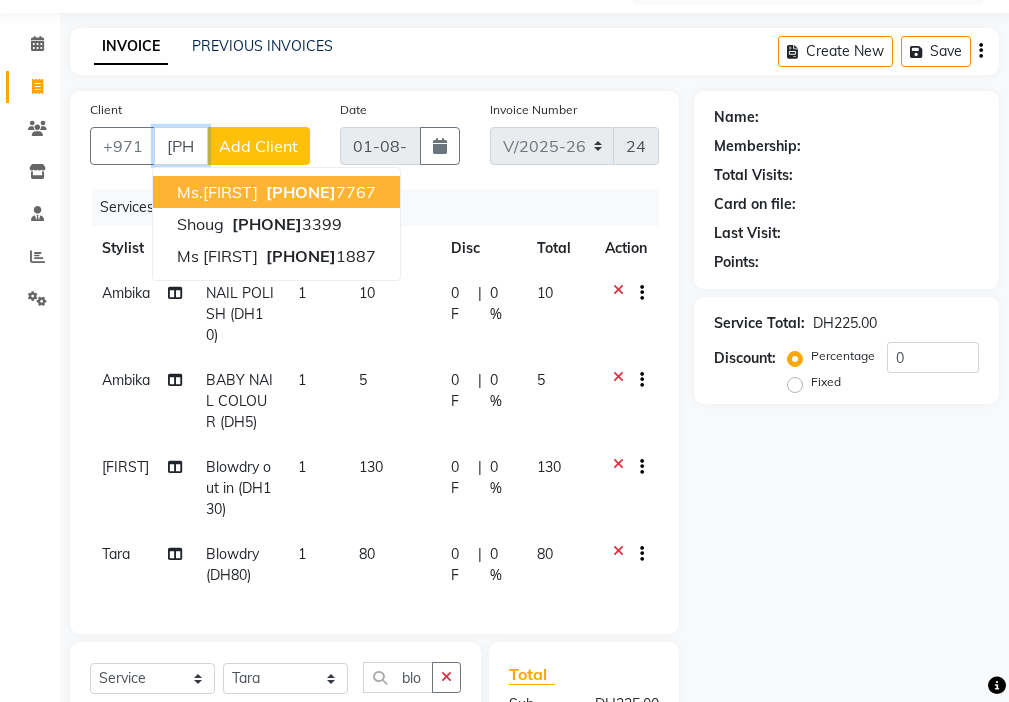 type on "[PHONE]" 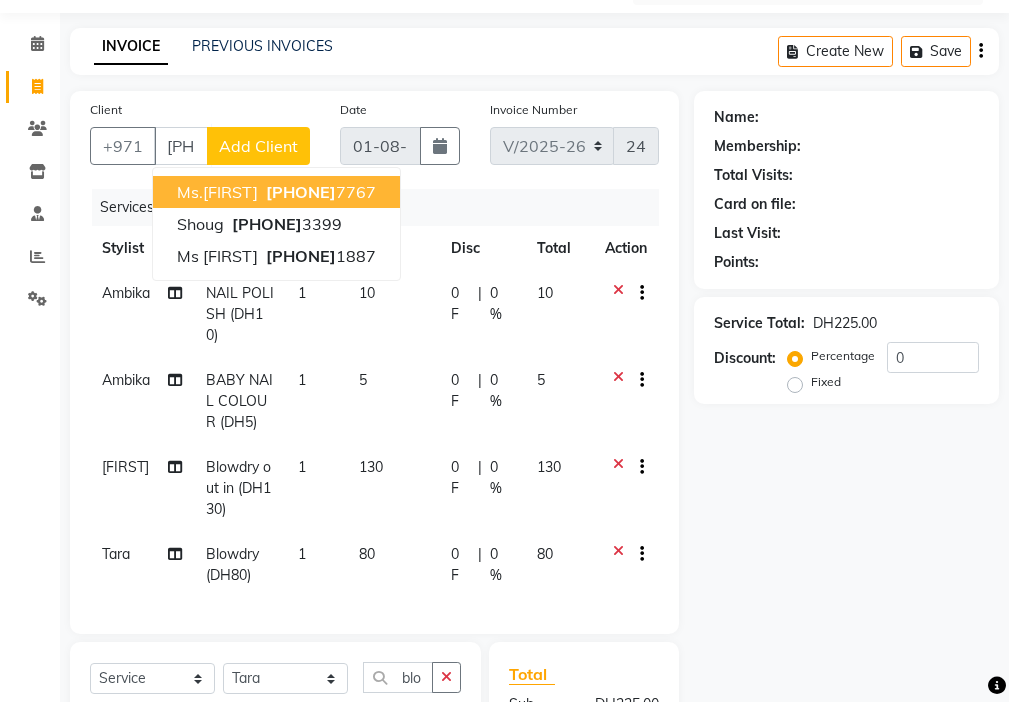 click on "Add Client" 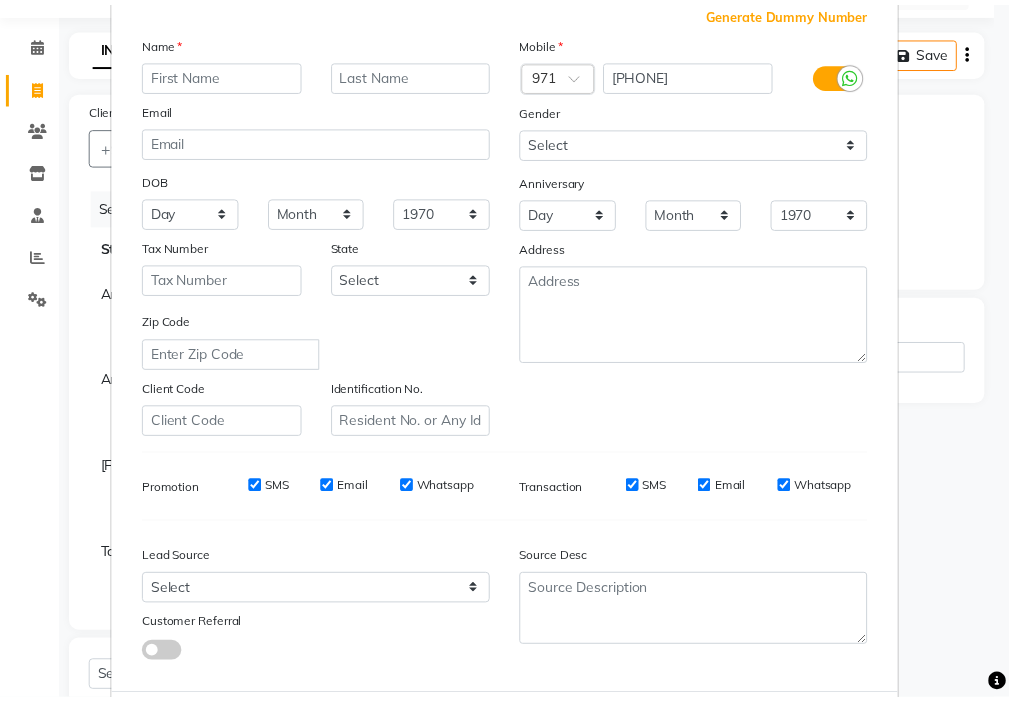 scroll, scrollTop: 221, scrollLeft: 0, axis: vertical 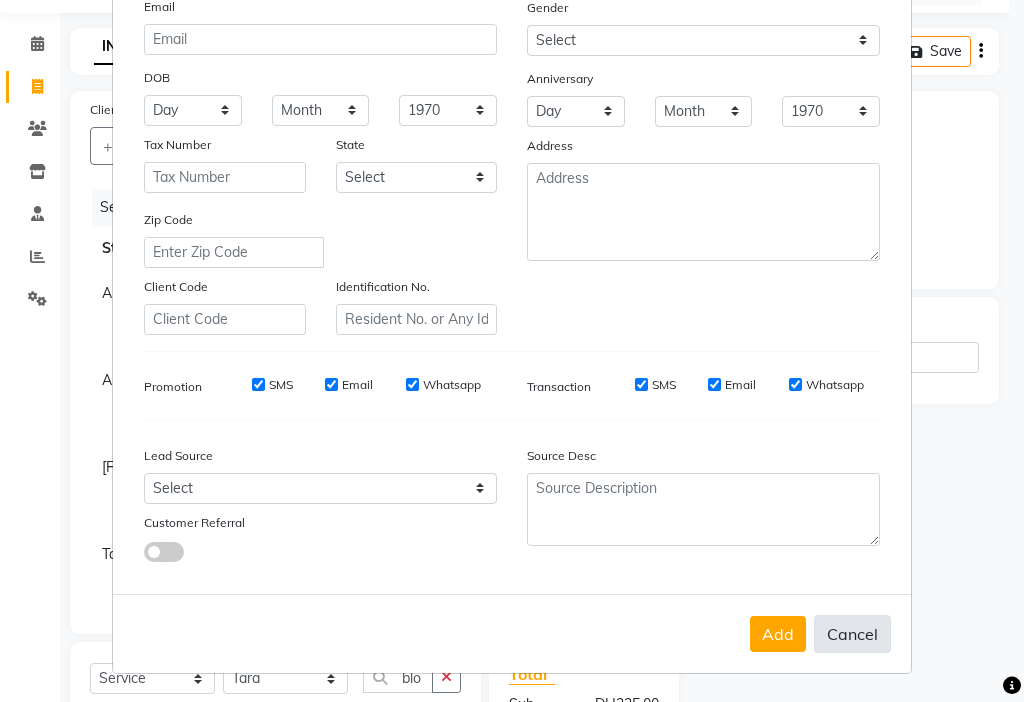 click on "Cancel" at bounding box center (852, 634) 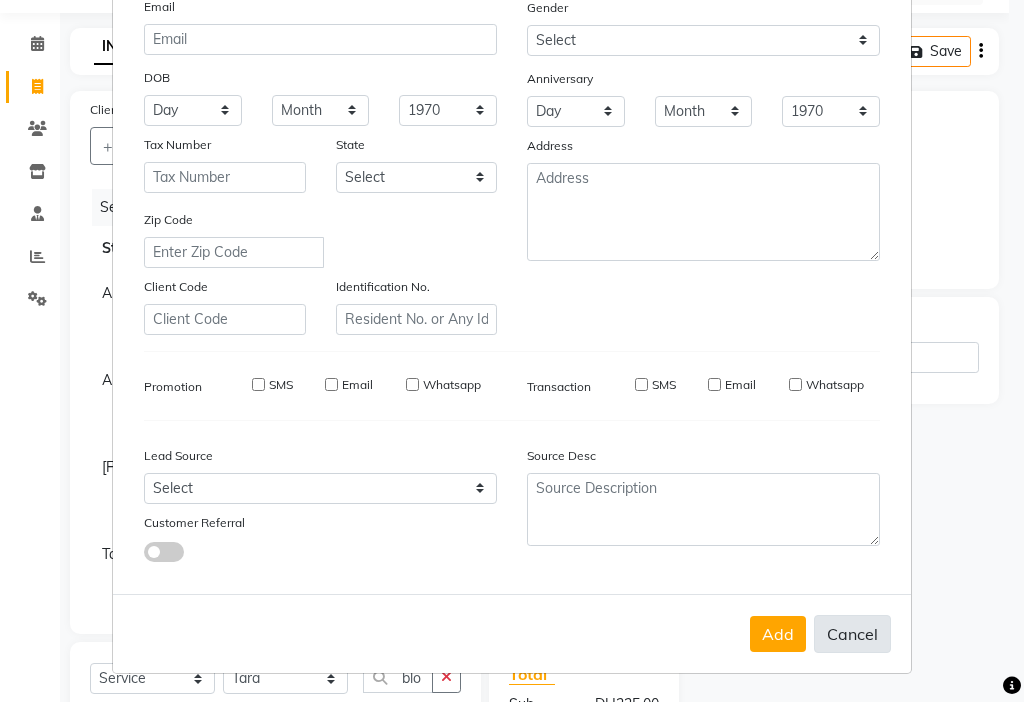 select 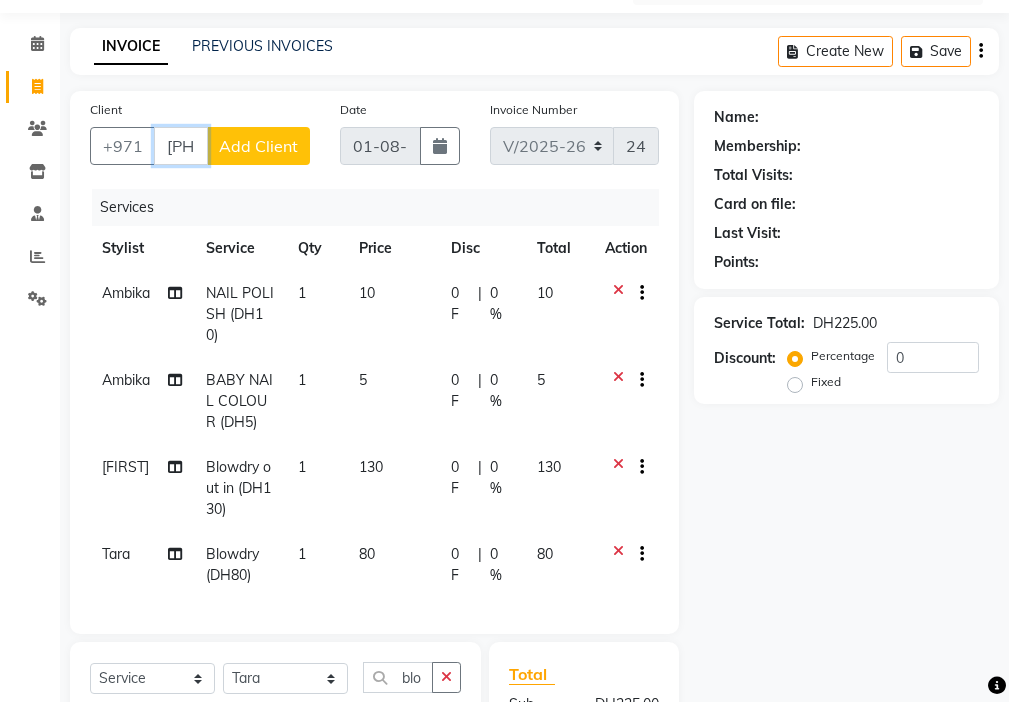 click on "[PHONE]" at bounding box center (181, 146) 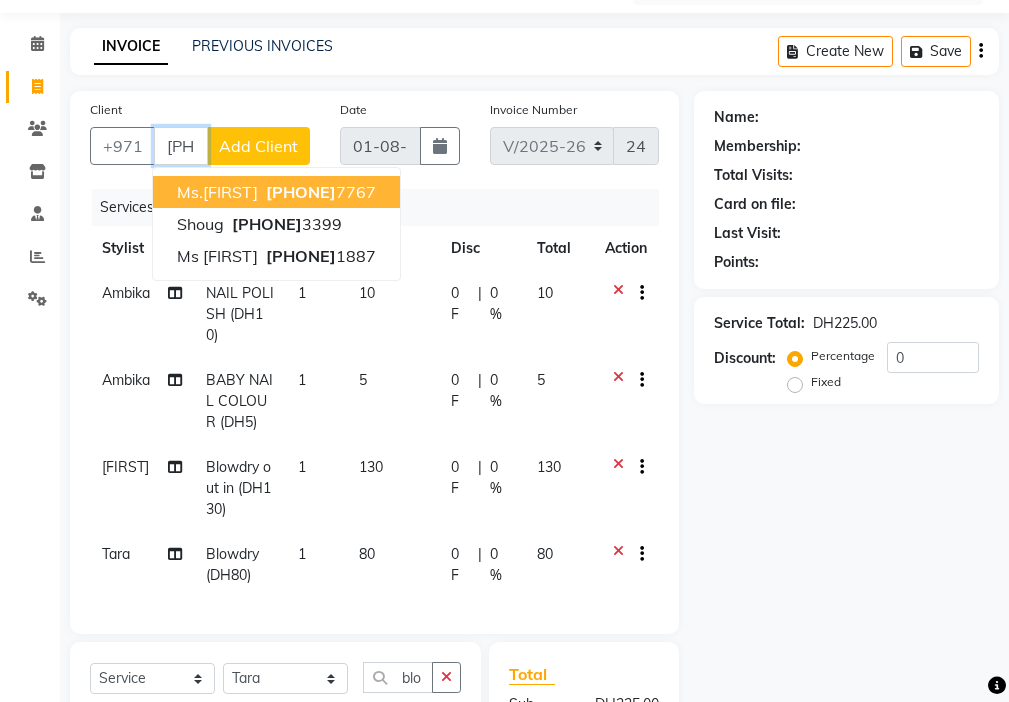 click on "Ms.[FIRST]   [PHONE] [PHONE]" at bounding box center [276, 192] 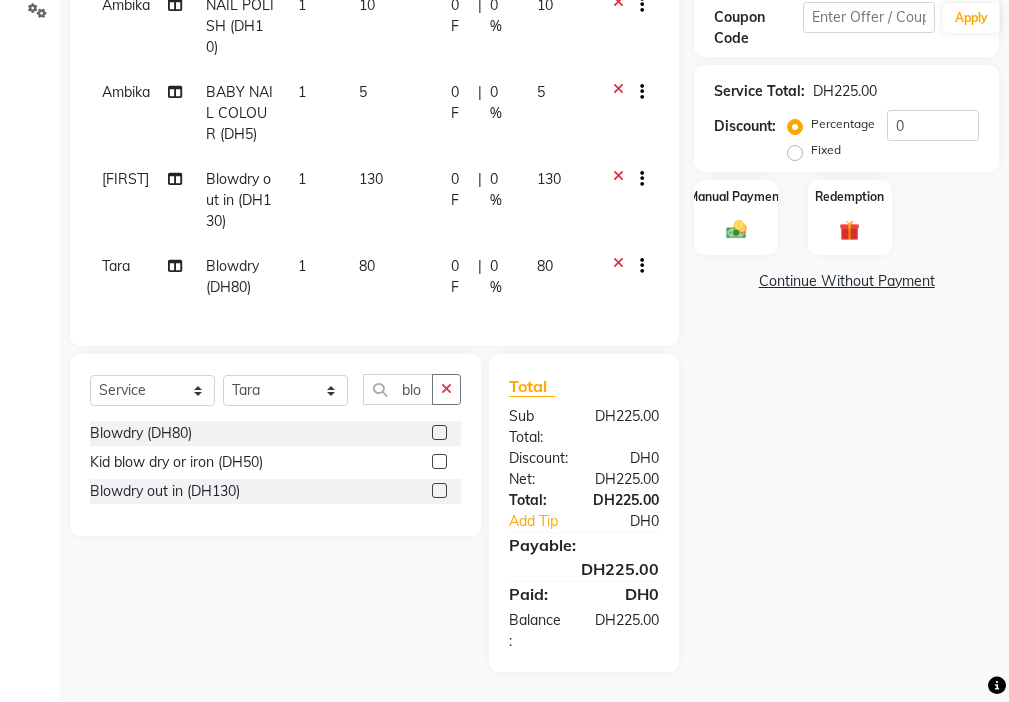 scroll, scrollTop: 389, scrollLeft: 0, axis: vertical 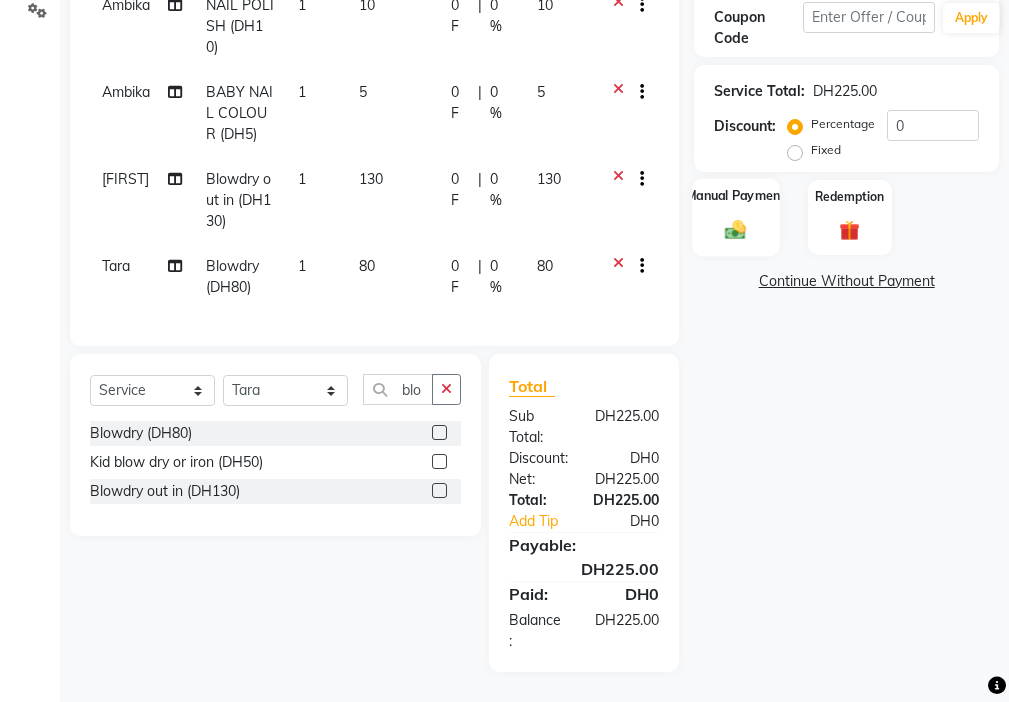 click on "Manual Payment" 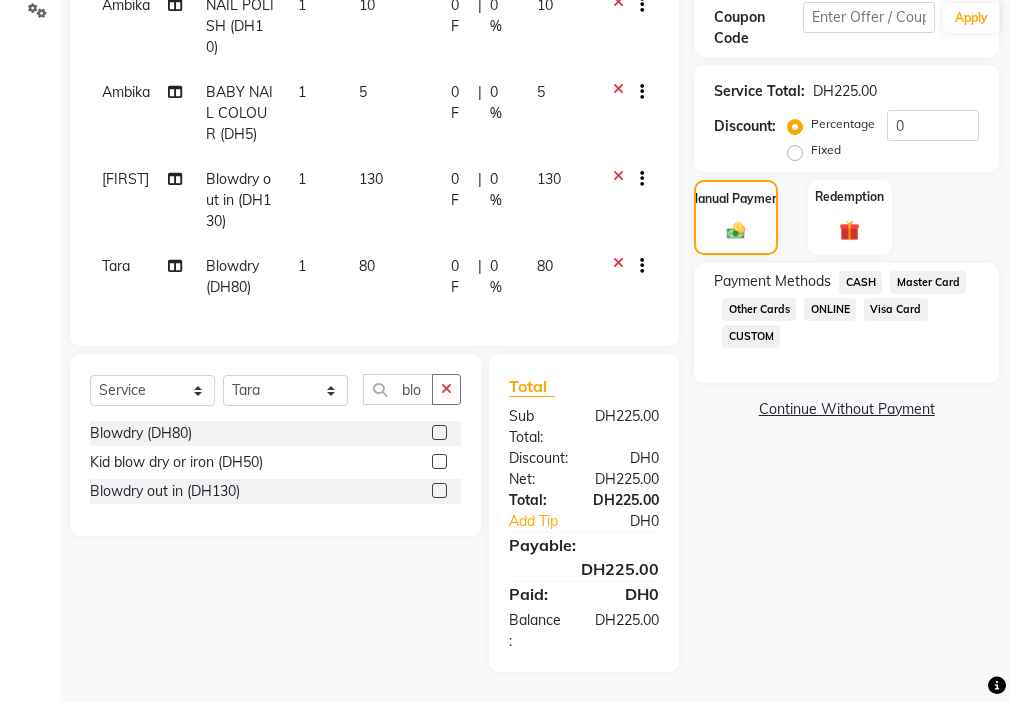 click on "Visa Card" 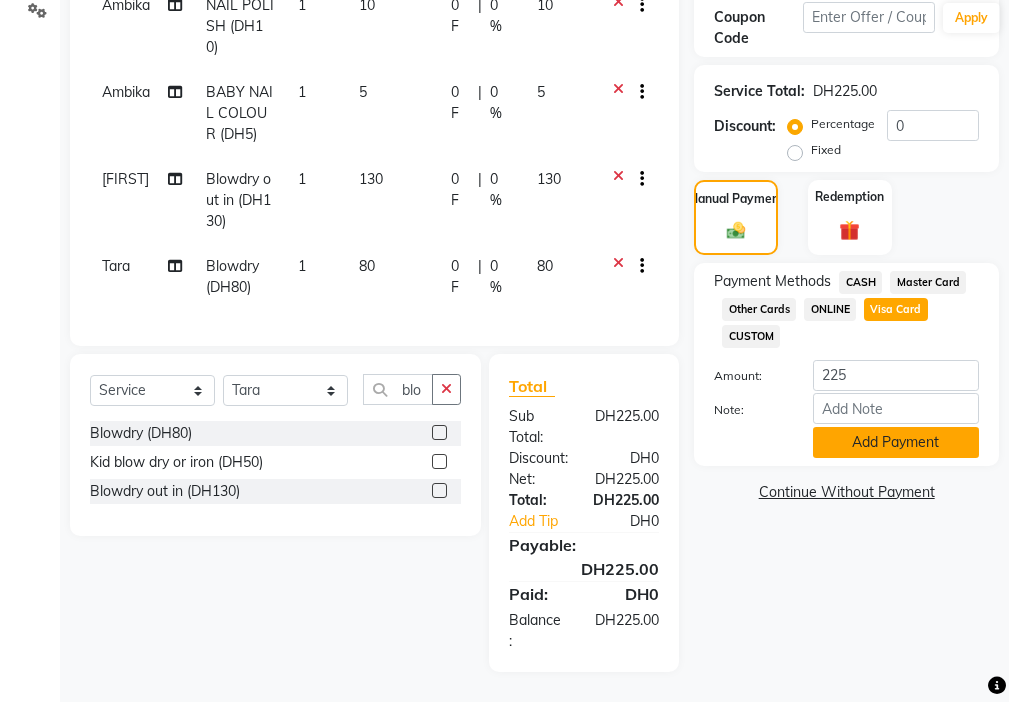 click on "Add Payment" 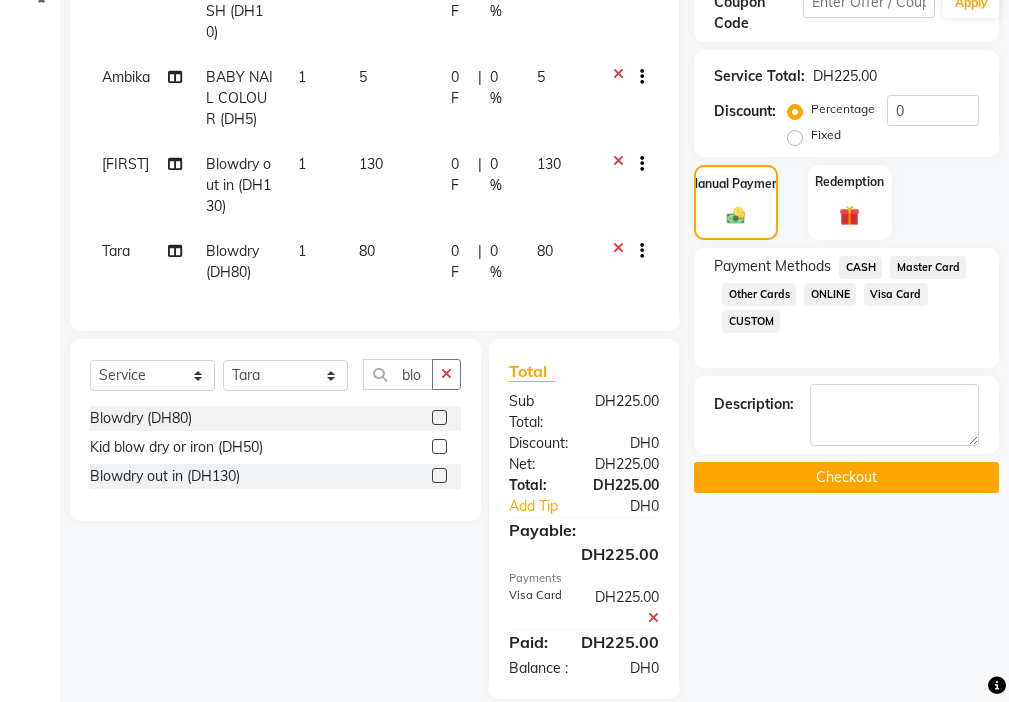 click on "Checkout" 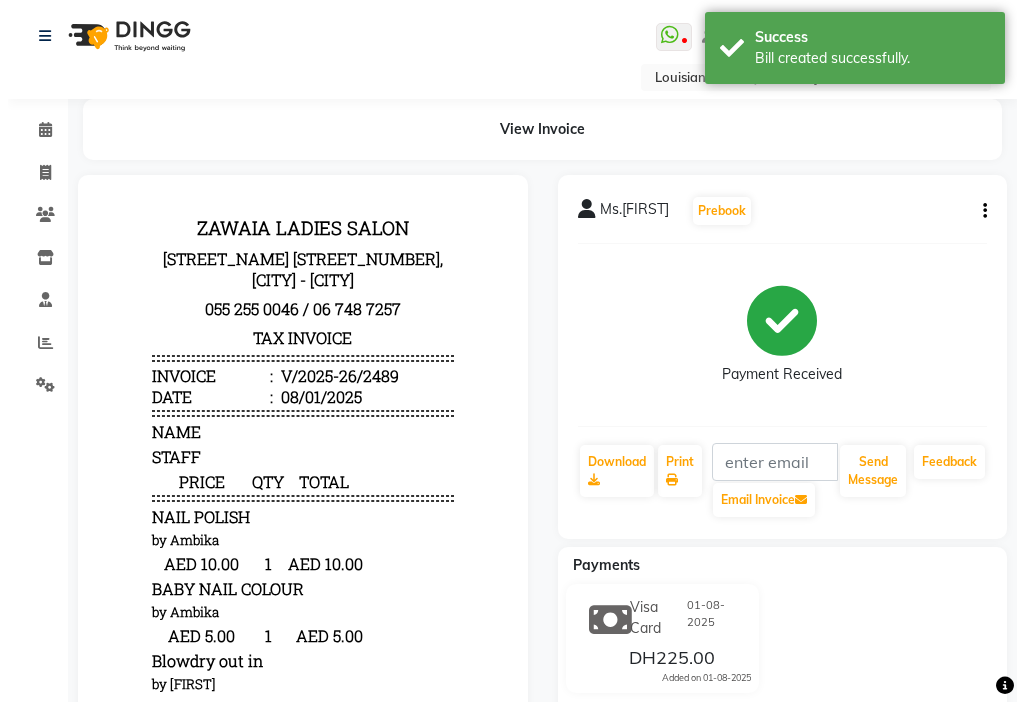 scroll, scrollTop: 0, scrollLeft: 0, axis: both 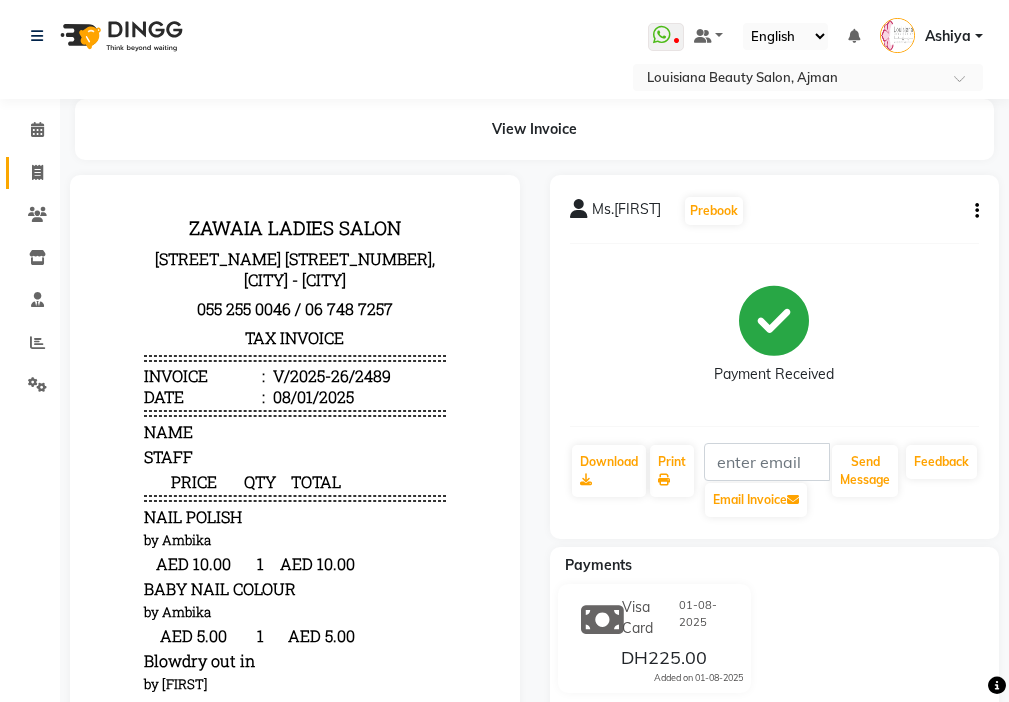 click 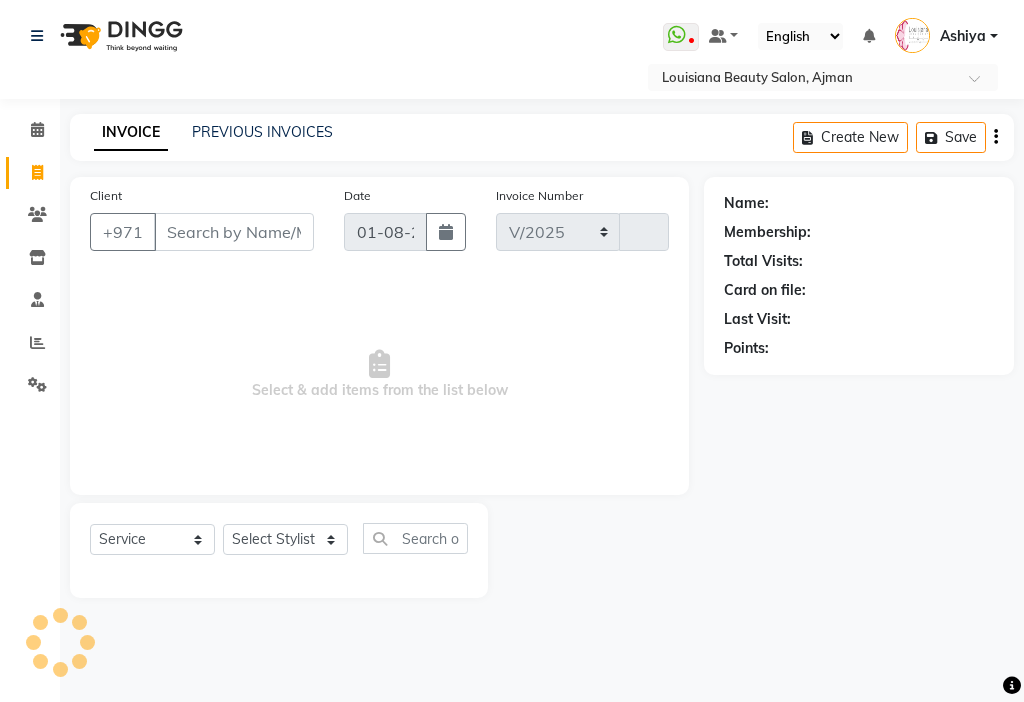 select on "637" 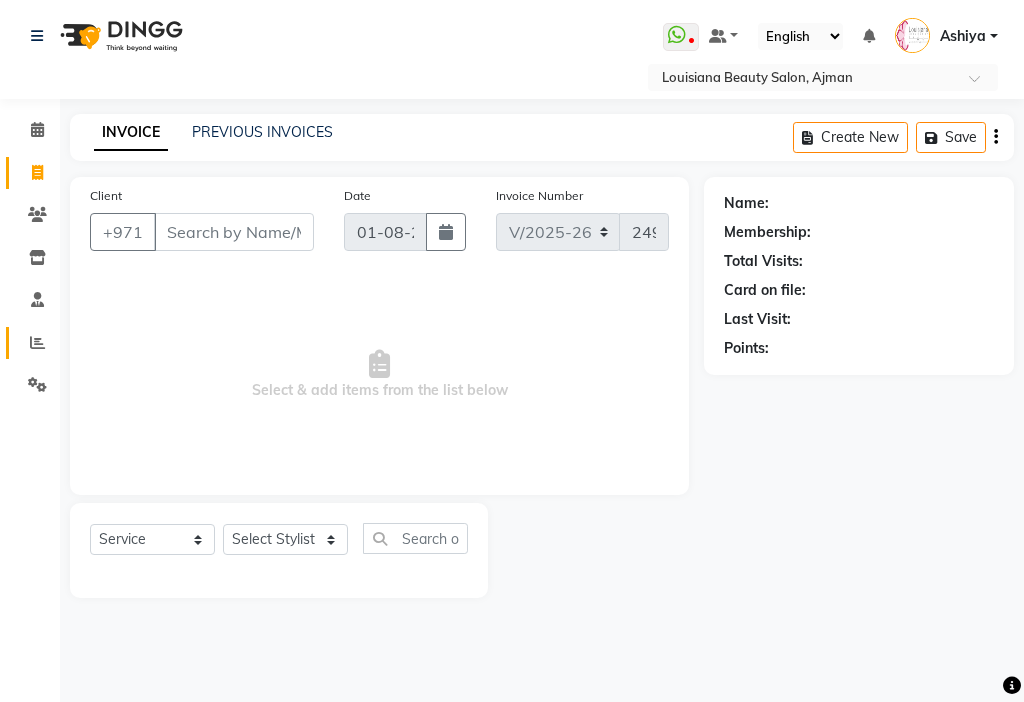 click 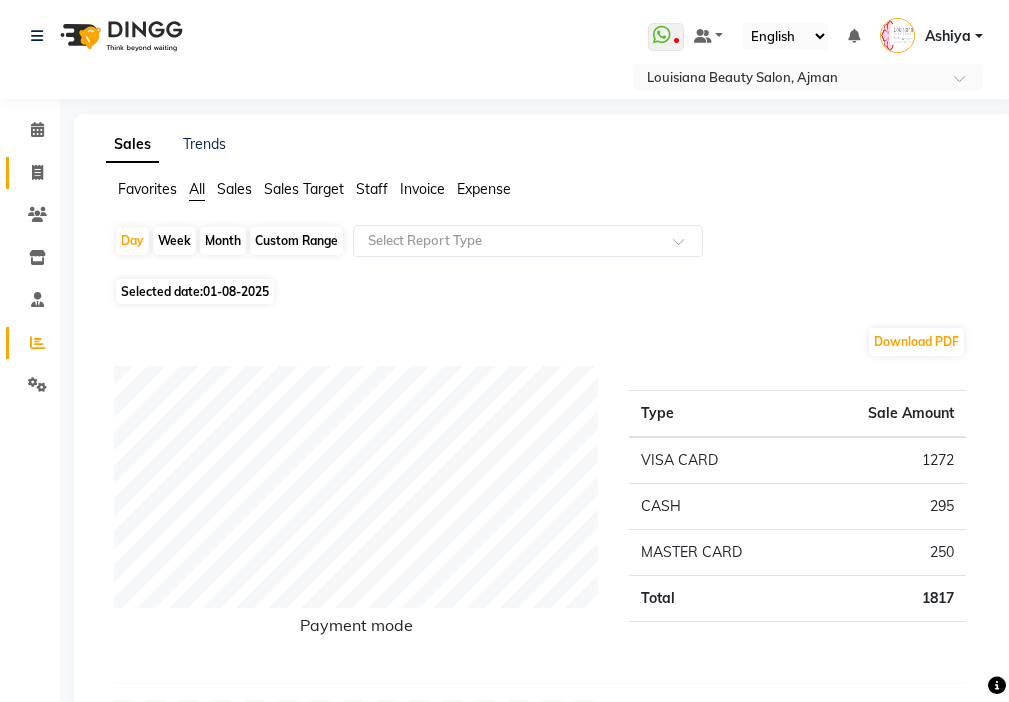 click 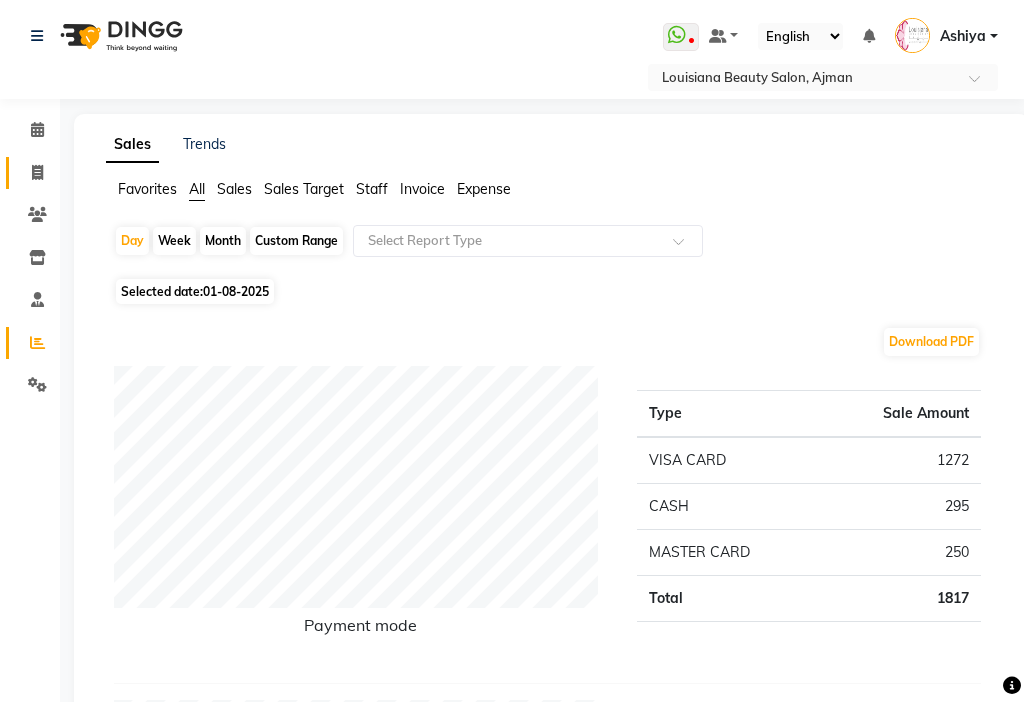 select on "service" 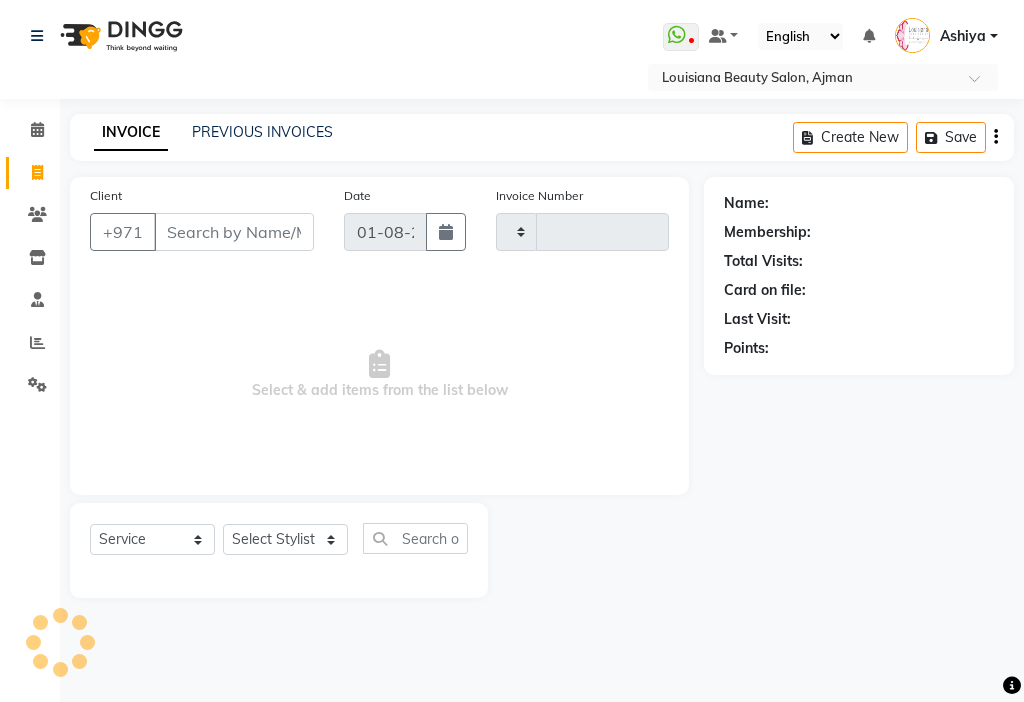 type on "2490" 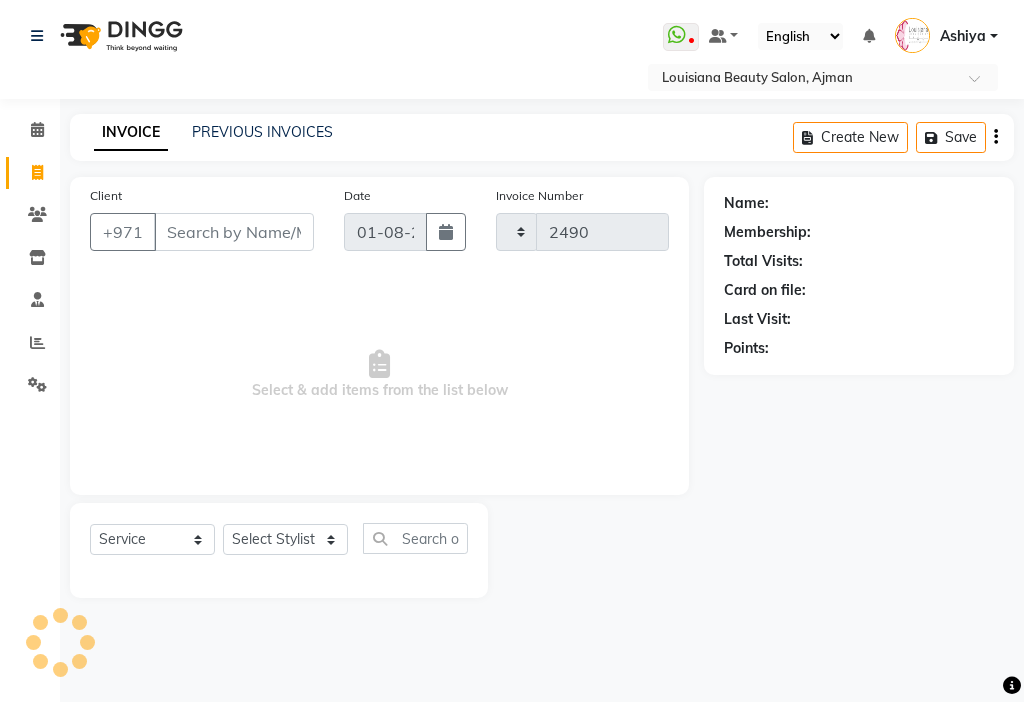 select on "637" 